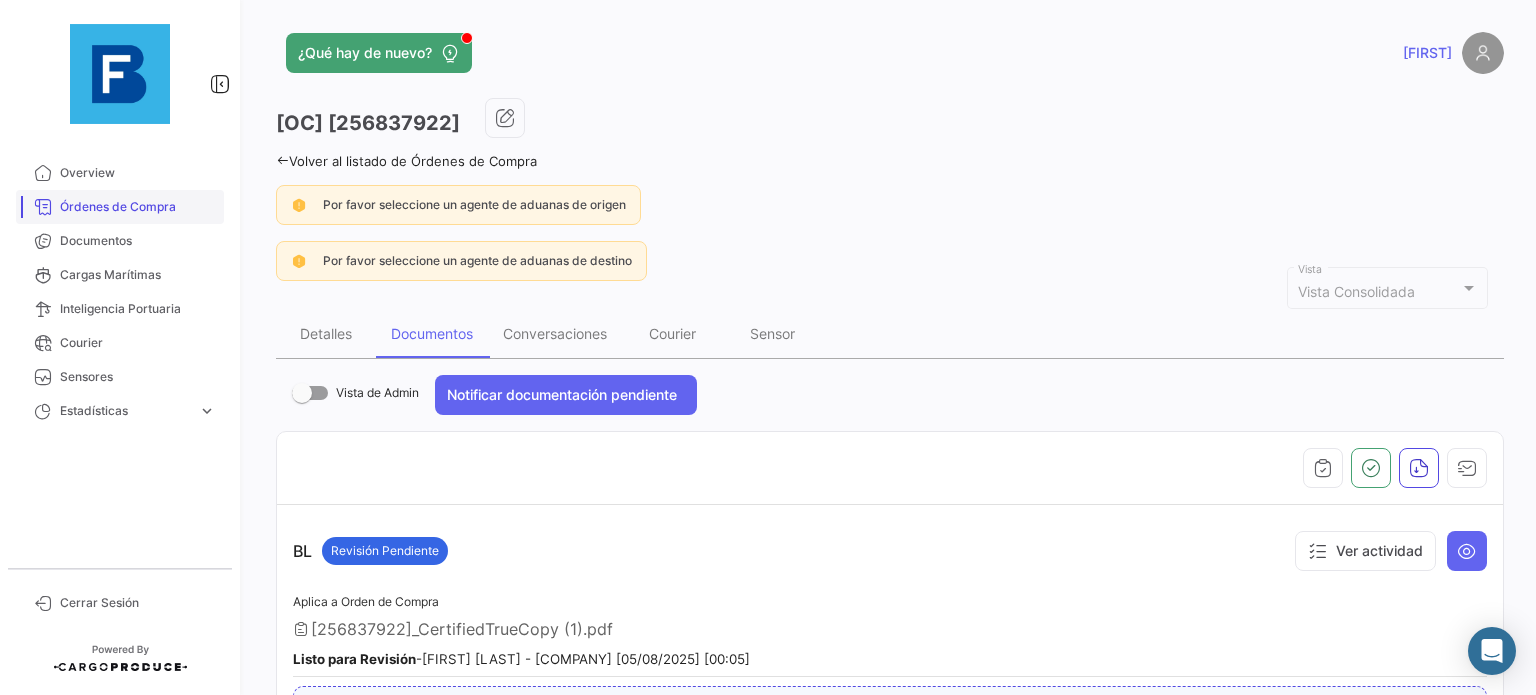 scroll, scrollTop: 0, scrollLeft: 0, axis: both 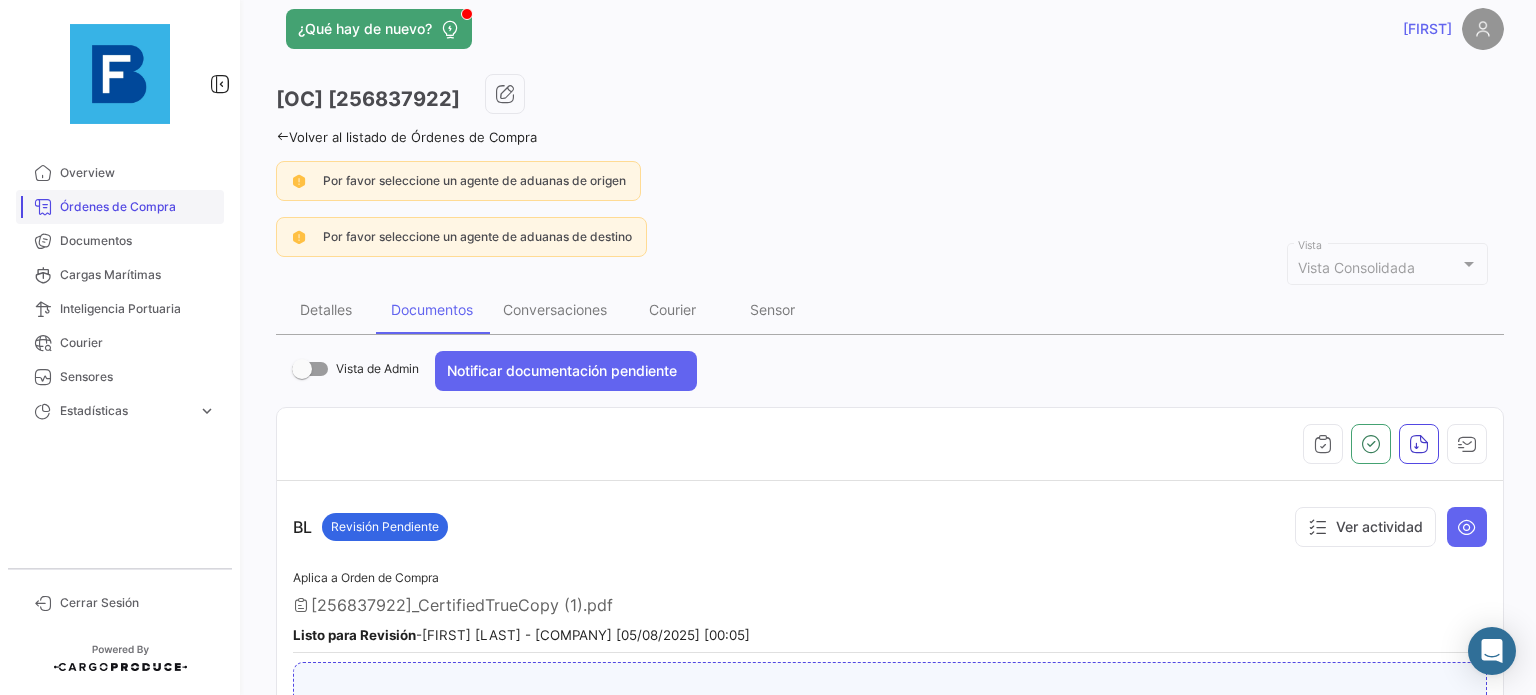 click on "Órdenes de Compra" at bounding box center (138, 207) 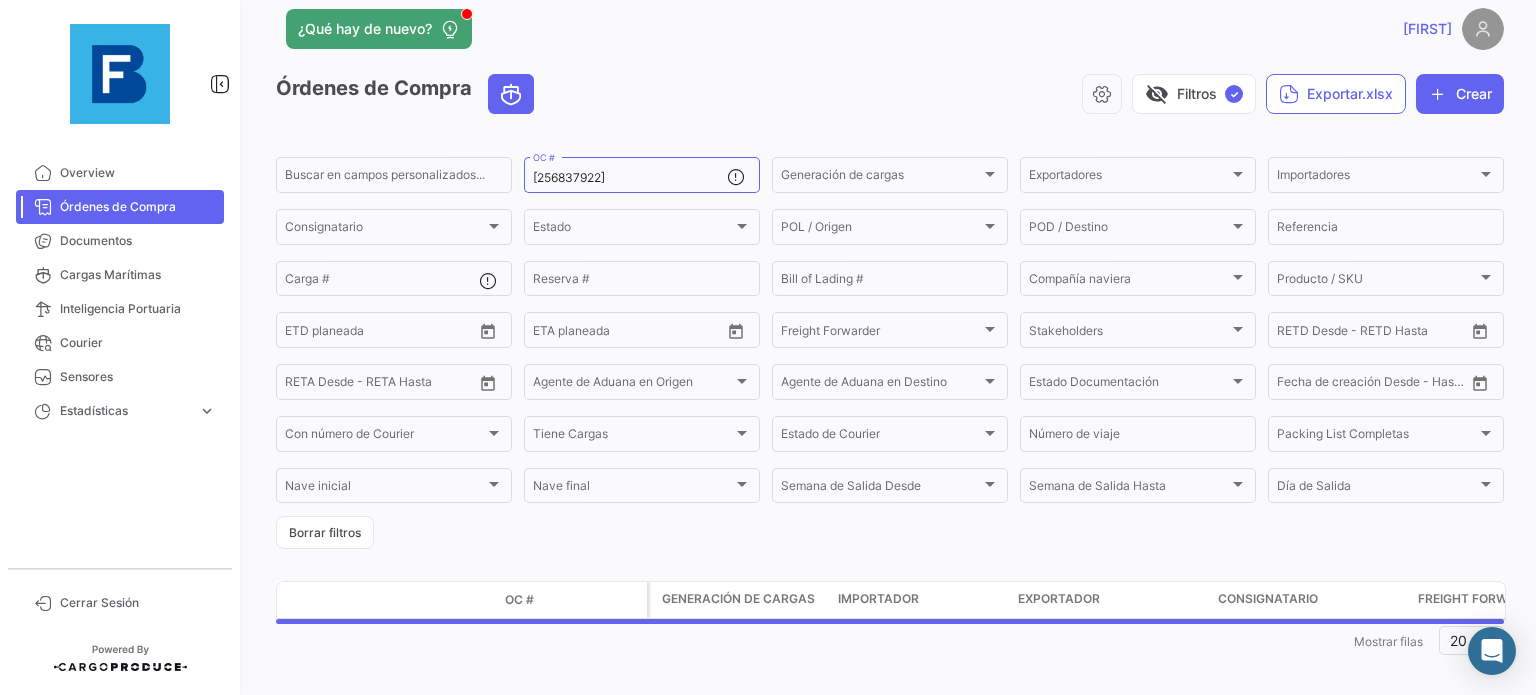 scroll, scrollTop: 0, scrollLeft: 0, axis: both 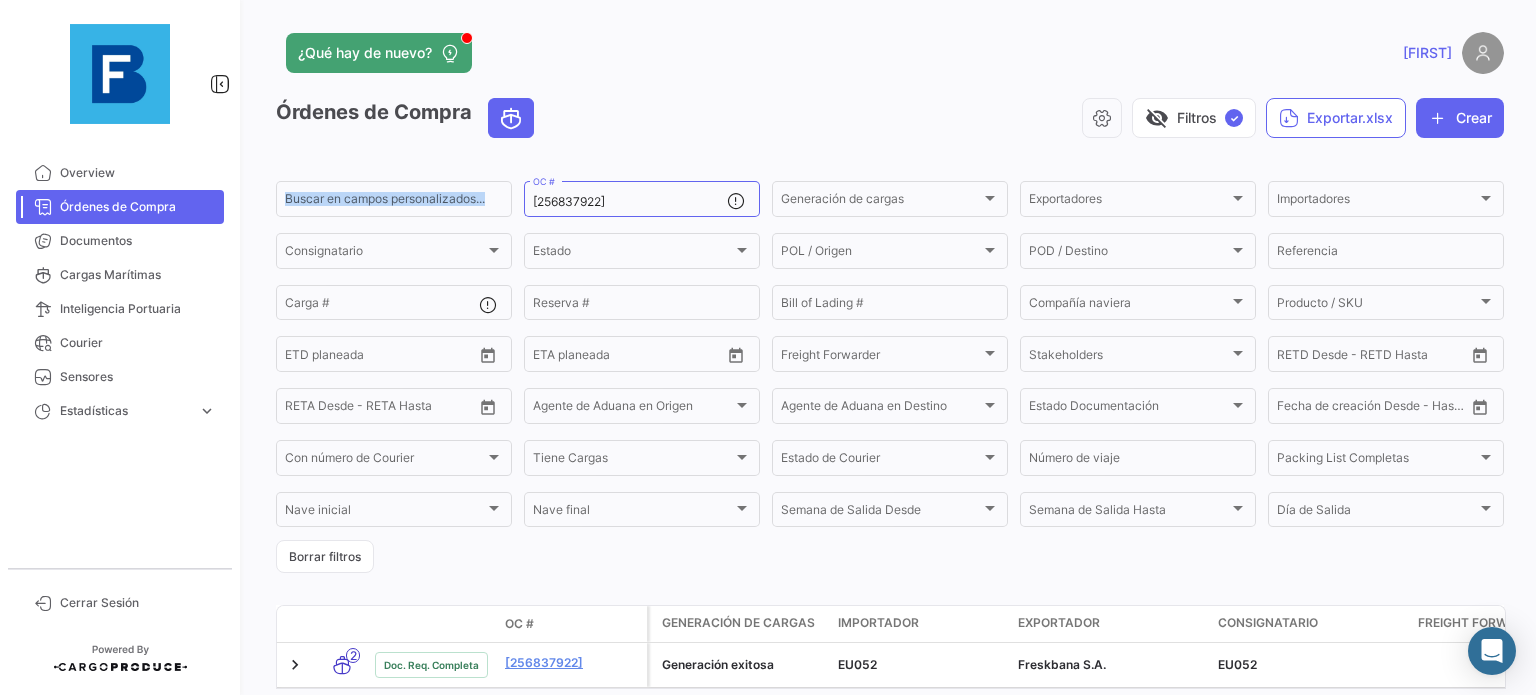 drag, startPoint x: 472, startPoint y: 177, endPoint x: 366, endPoint y: 171, distance: 106.16968 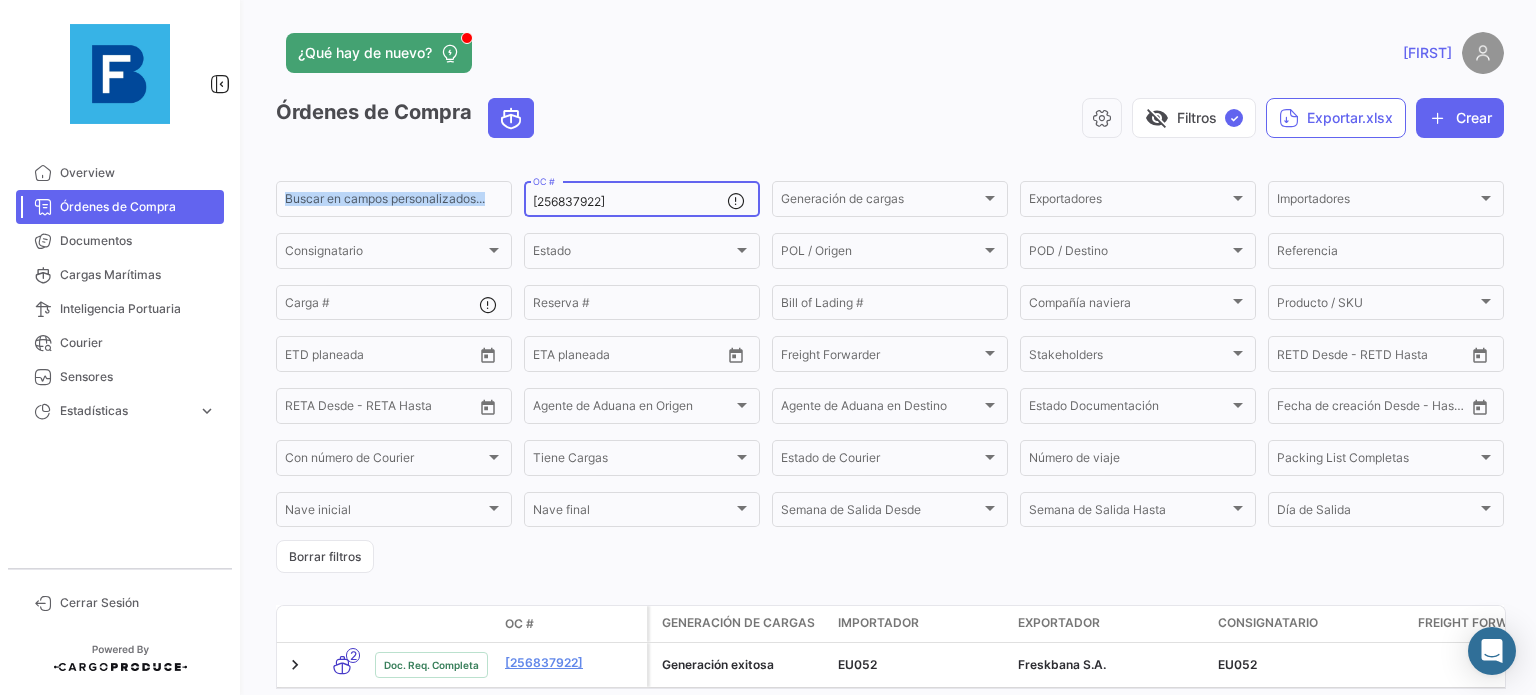 click on "[256837922]" at bounding box center (630, 202) 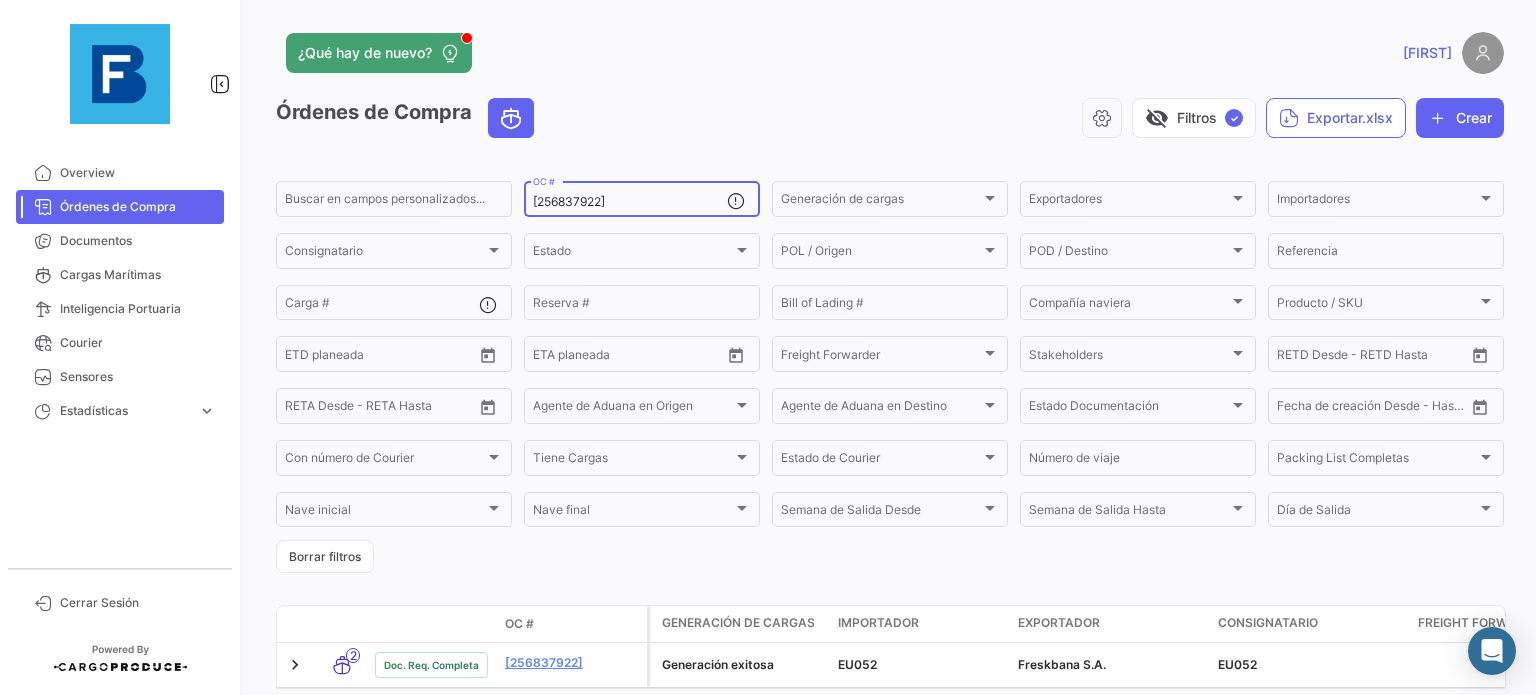 click on "[256837922]" at bounding box center [630, 202] 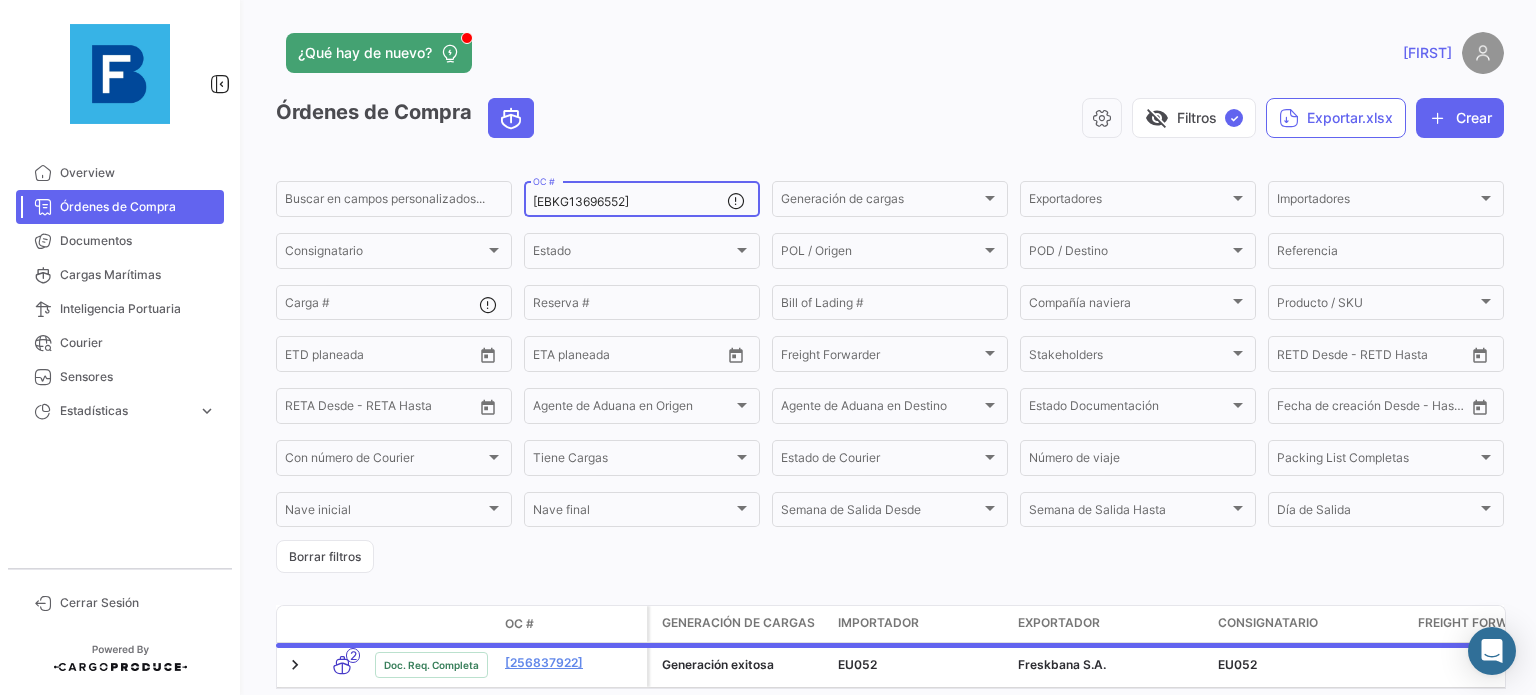 scroll, scrollTop: 100, scrollLeft: 0, axis: vertical 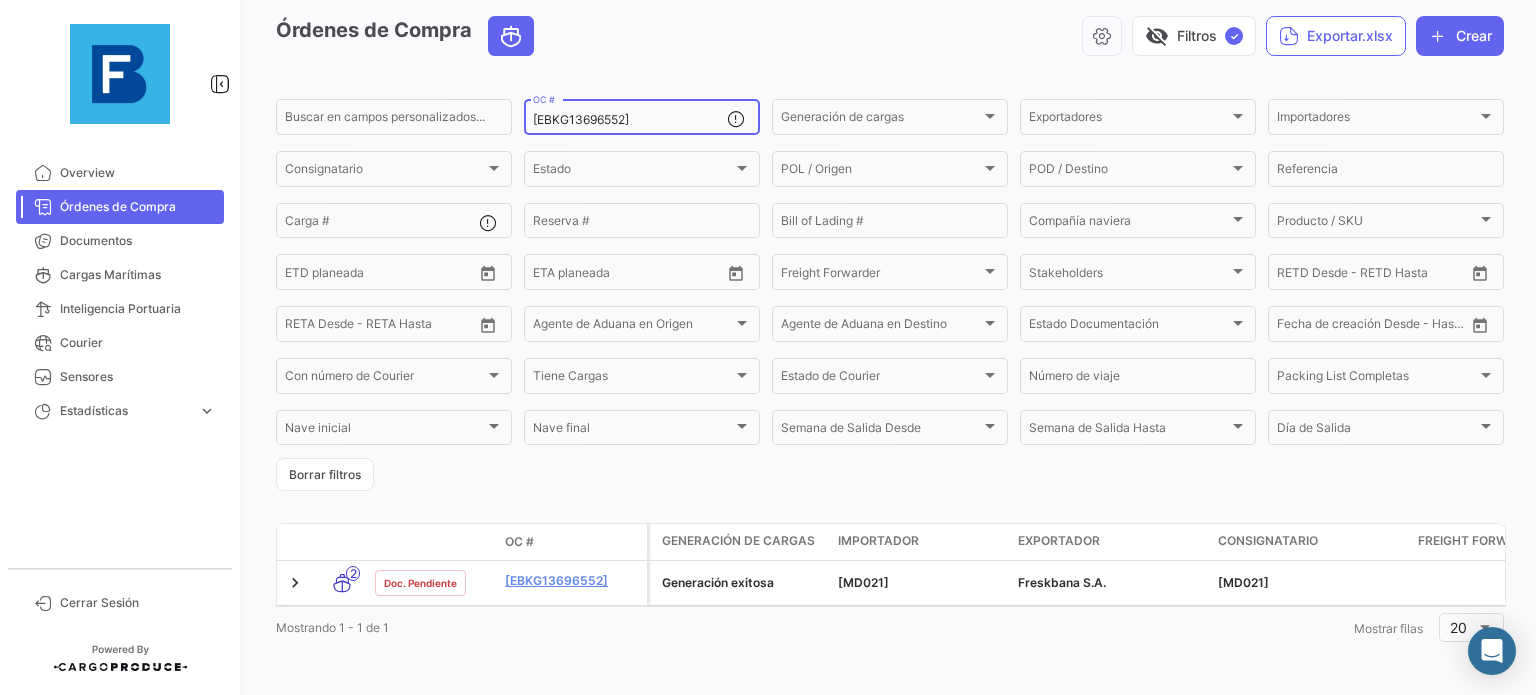 click on "Modo de Transporte Estado Doc. [OC] # Generación de cargas Importador Exportador Consignatario Freight Forwarder Estado Semana de Salida Día de Salida [POL] Planificado [POD] Planificado Primera [ETD] Primera [ETA] [POL]
/ Origen [POT]
/ Parada [POD]
/ Destino Referencia # Agente de Aduana en Origen Agente de Aduana en Destino [ETA] Origen planeada [ETD] planeada [ETA] planeada Productos Pallets Cajas Peso neto Fecha de creación 2  Doc. Pendiente   [EBKG13696552]   Generación exitosa  [MD021] [COMPANY] [MD021]  En tránsito   31 - 2025   Martes  [Mersin]  [28/07/2025] [07:57]
[23/08/2025] [12:00]
[Guayaquil]      [Thessaloniki]  [WK] [30]
[28/07/2025] [14:19]   Mostrando 1 - 1 de 1  1  Mostrar filas 20" 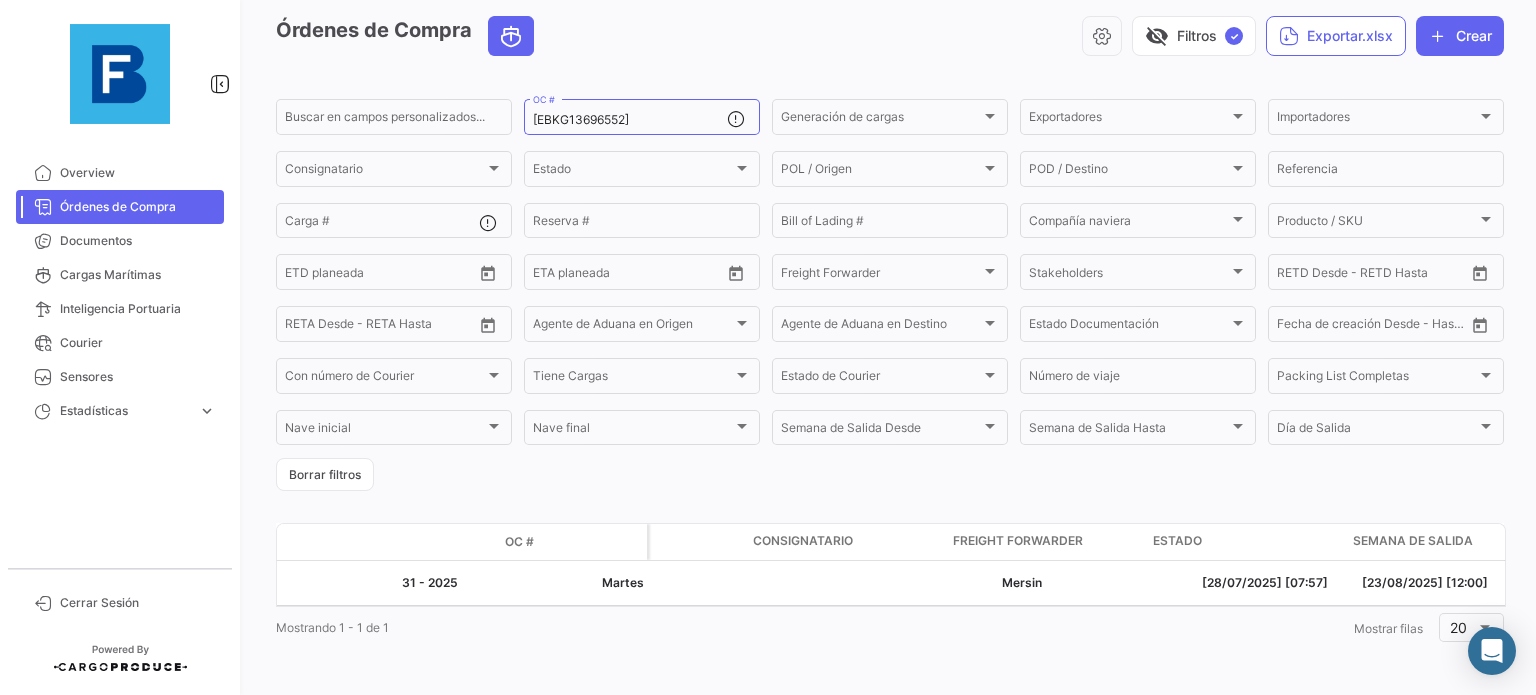 scroll, scrollTop: 0, scrollLeft: 0, axis: both 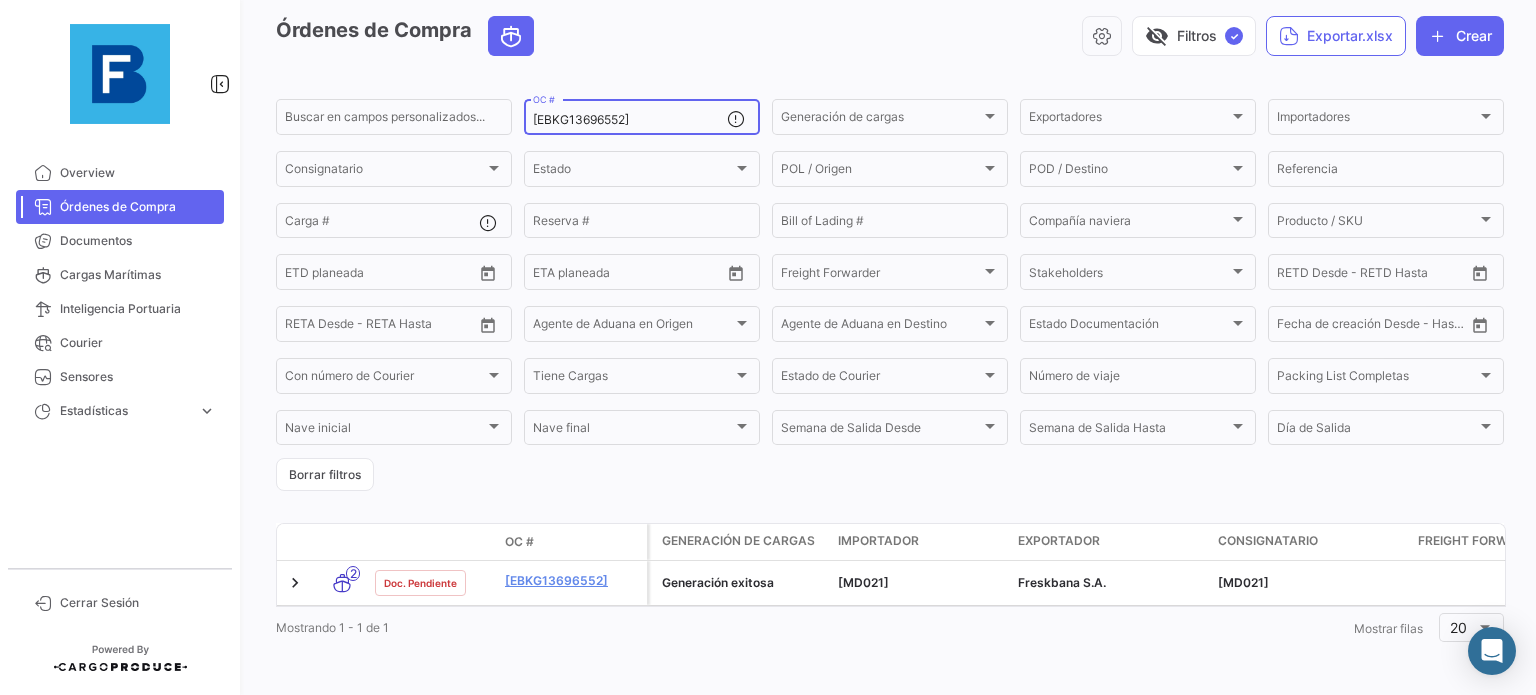 drag, startPoint x: 643, startPoint y: 95, endPoint x: 398, endPoint y: 67, distance: 246.5948 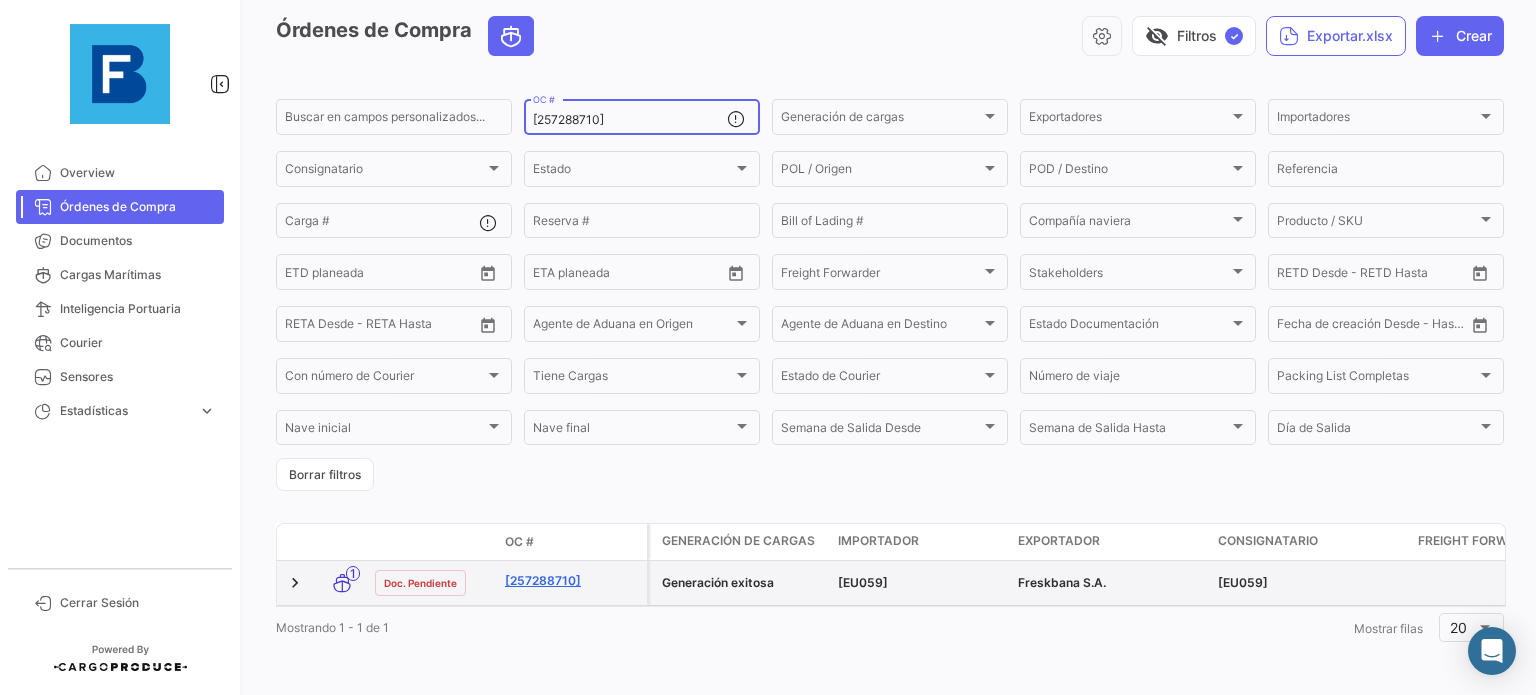 type on "[257288710]" 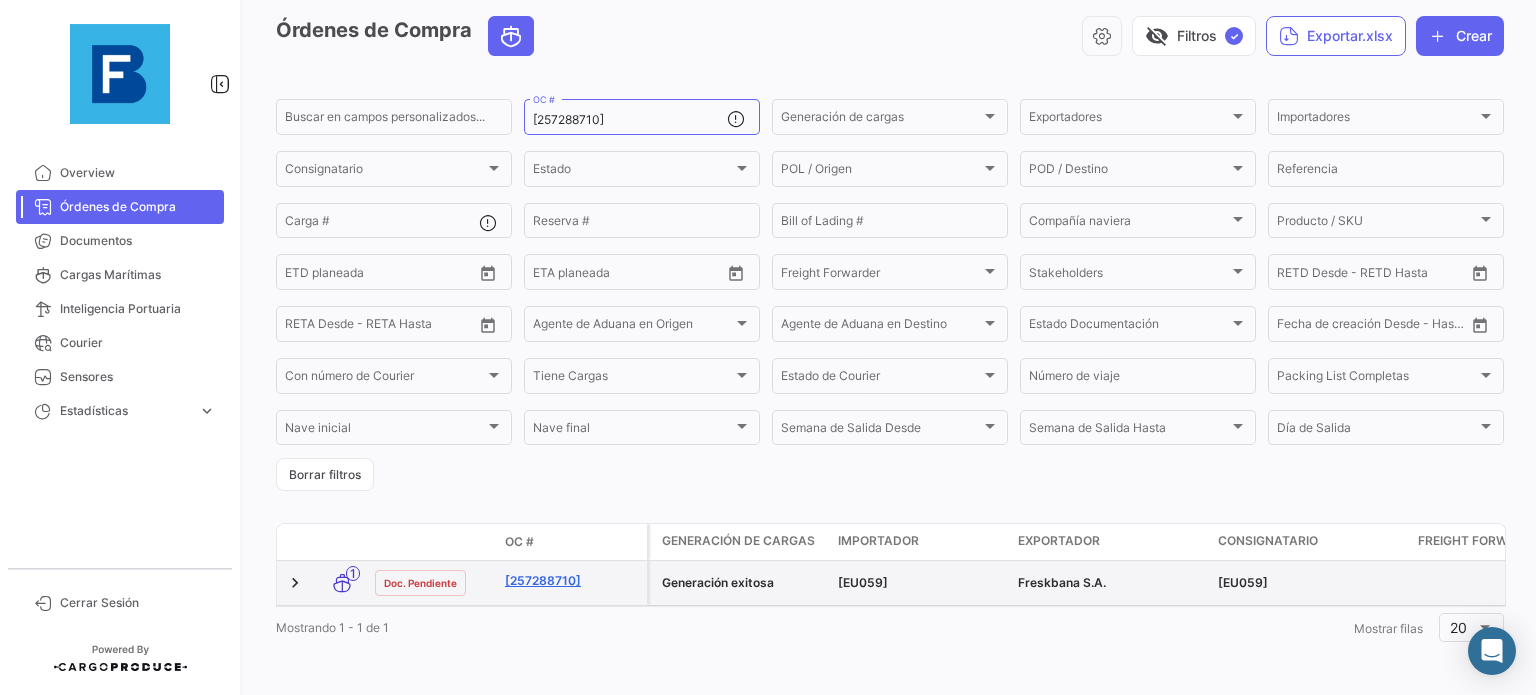 click on "[257288710]" 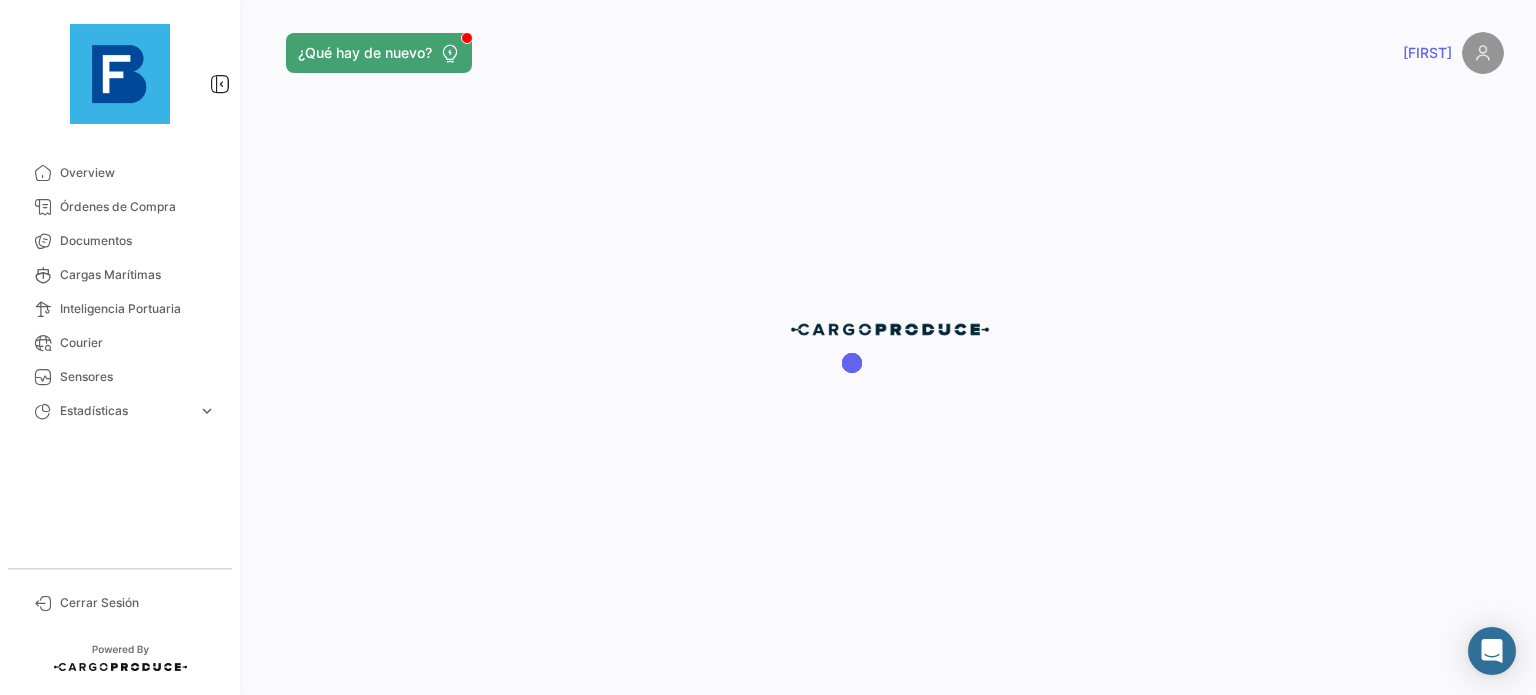 scroll, scrollTop: 0, scrollLeft: 0, axis: both 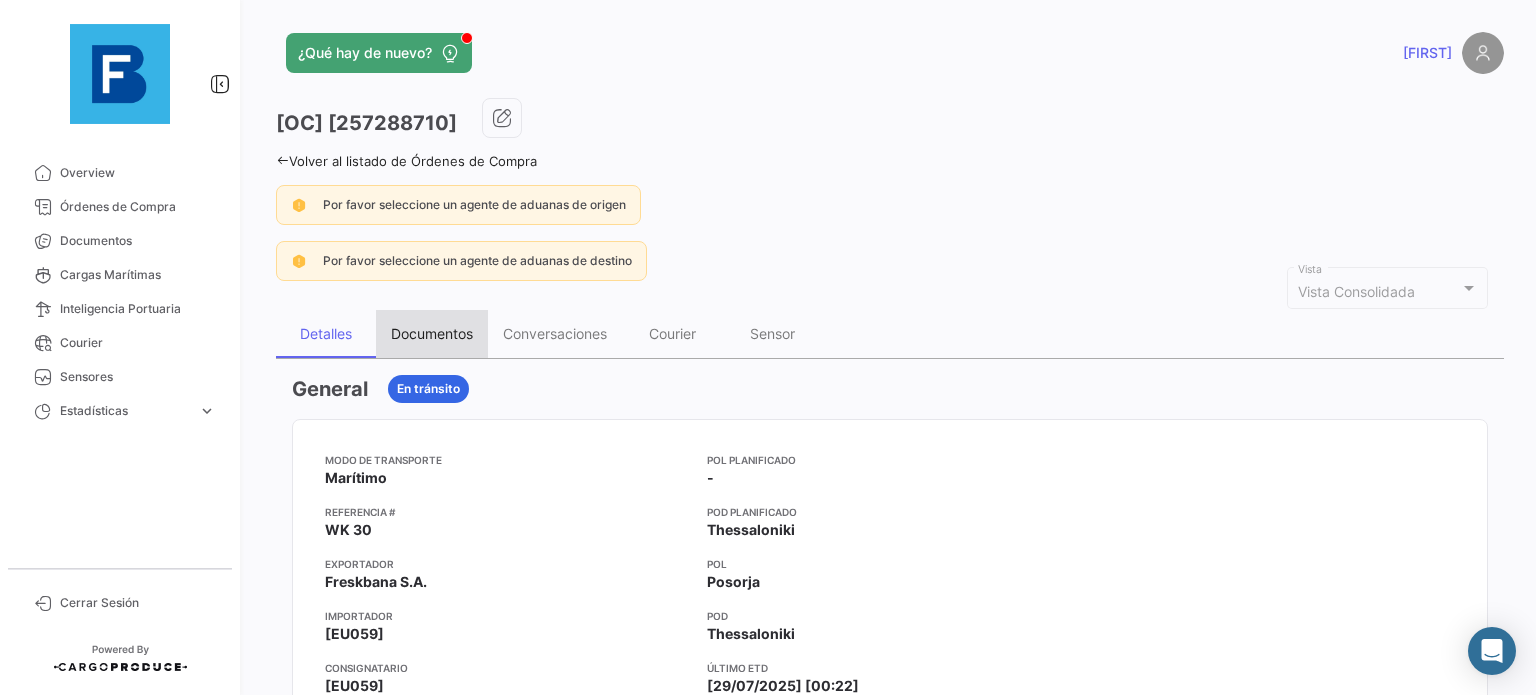 click on "Documentos" at bounding box center (432, 334) 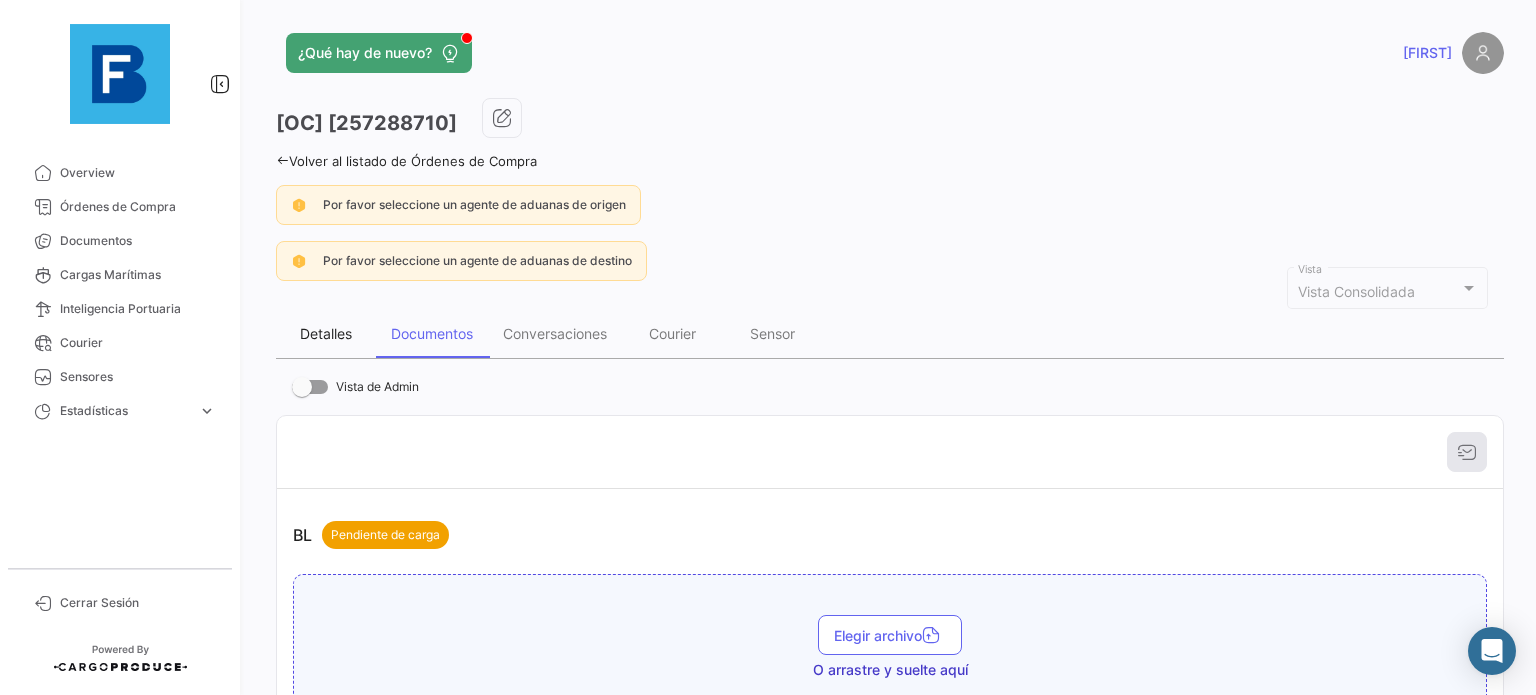 click on "Detalles" at bounding box center (326, 333) 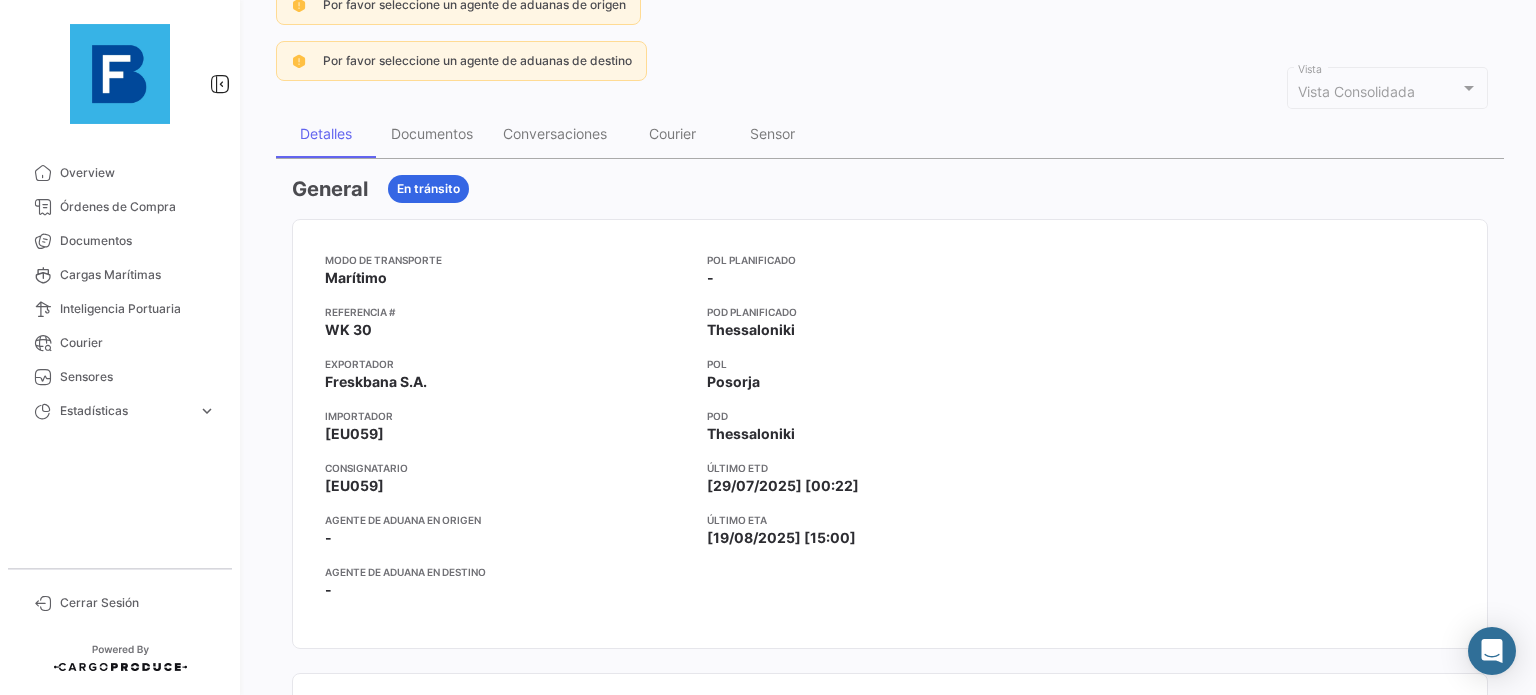 scroll, scrollTop: 100, scrollLeft: 0, axis: vertical 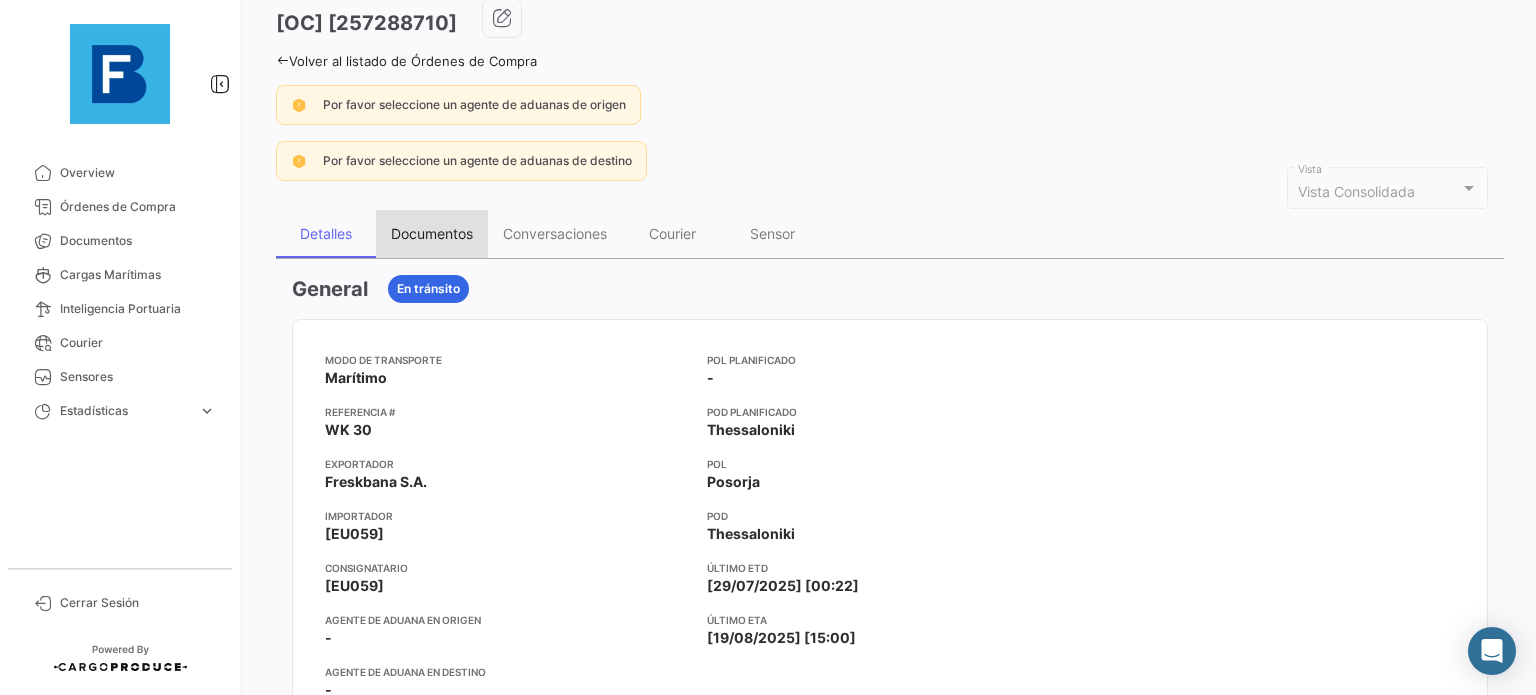 click on "Documentos" at bounding box center (432, 233) 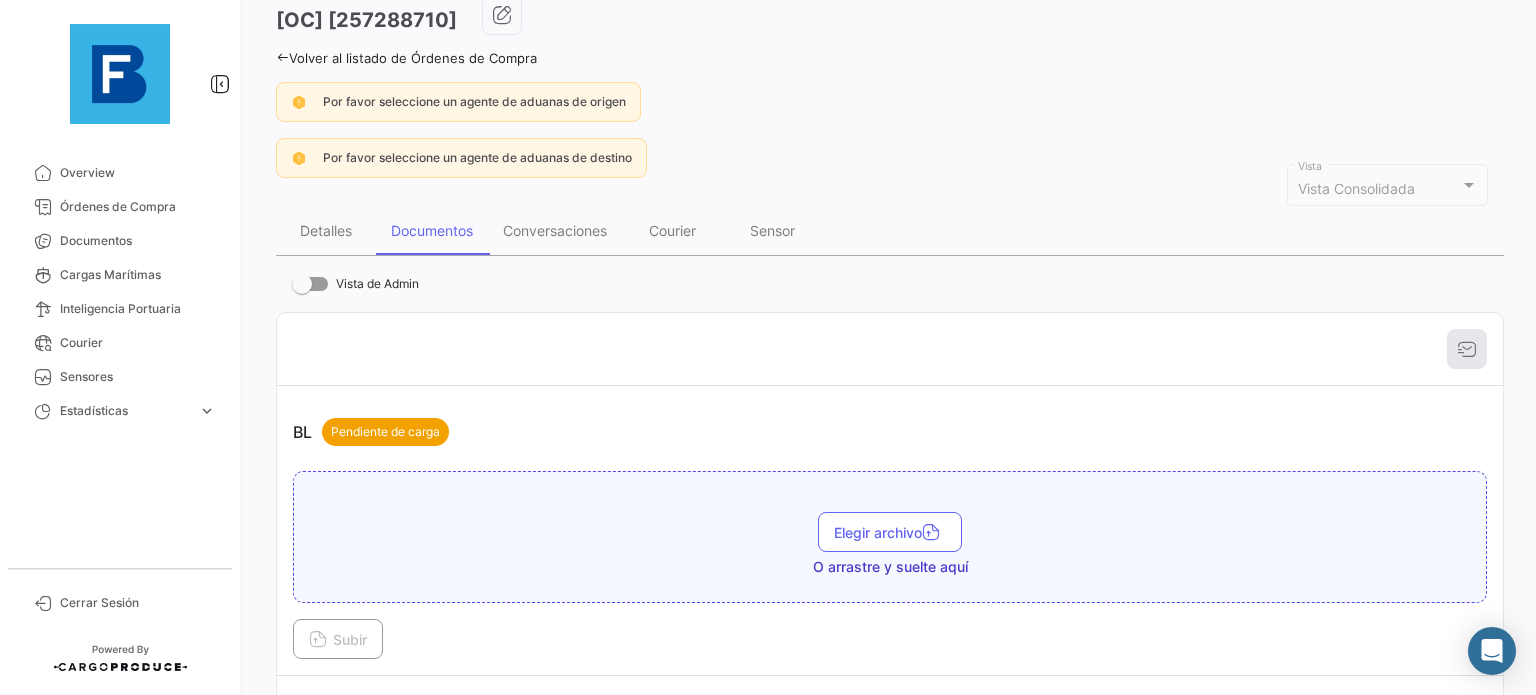 scroll, scrollTop: 300, scrollLeft: 0, axis: vertical 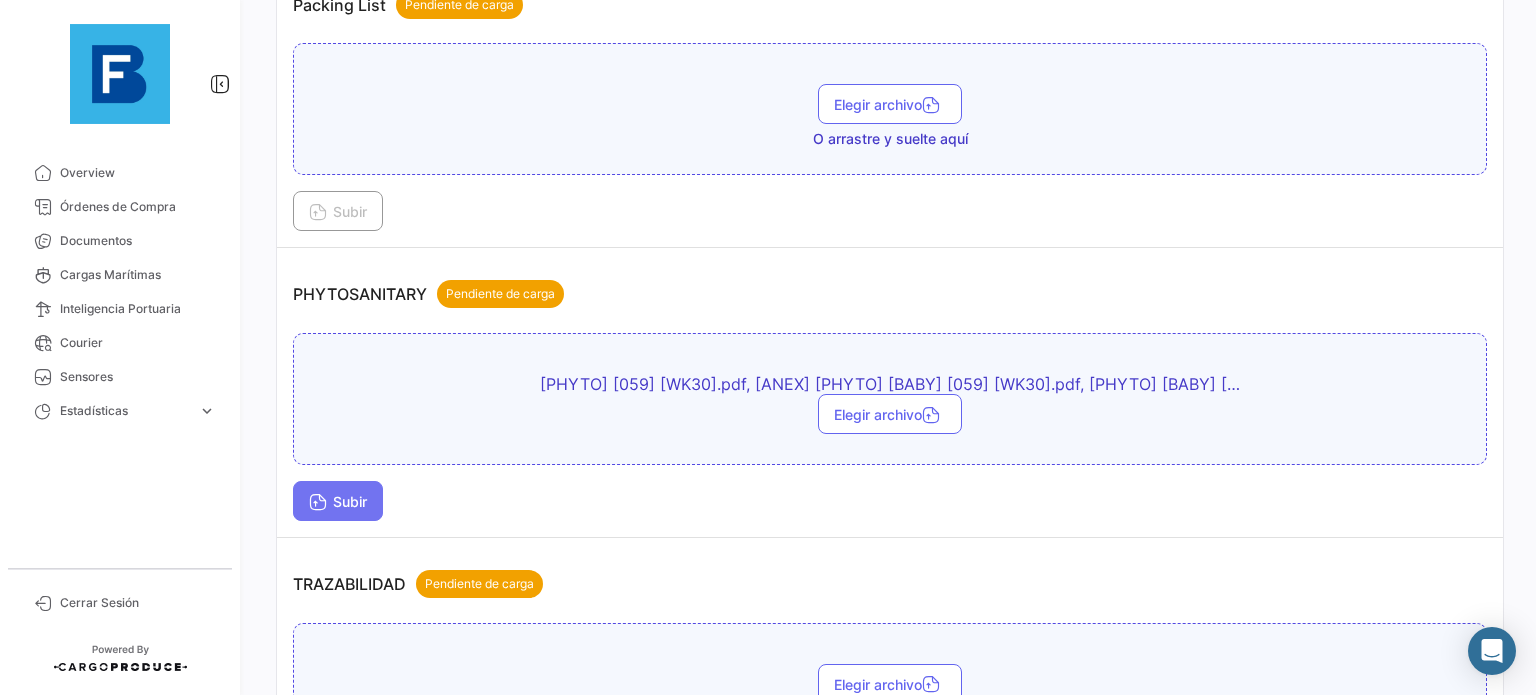 click on "Subir" at bounding box center [338, 501] 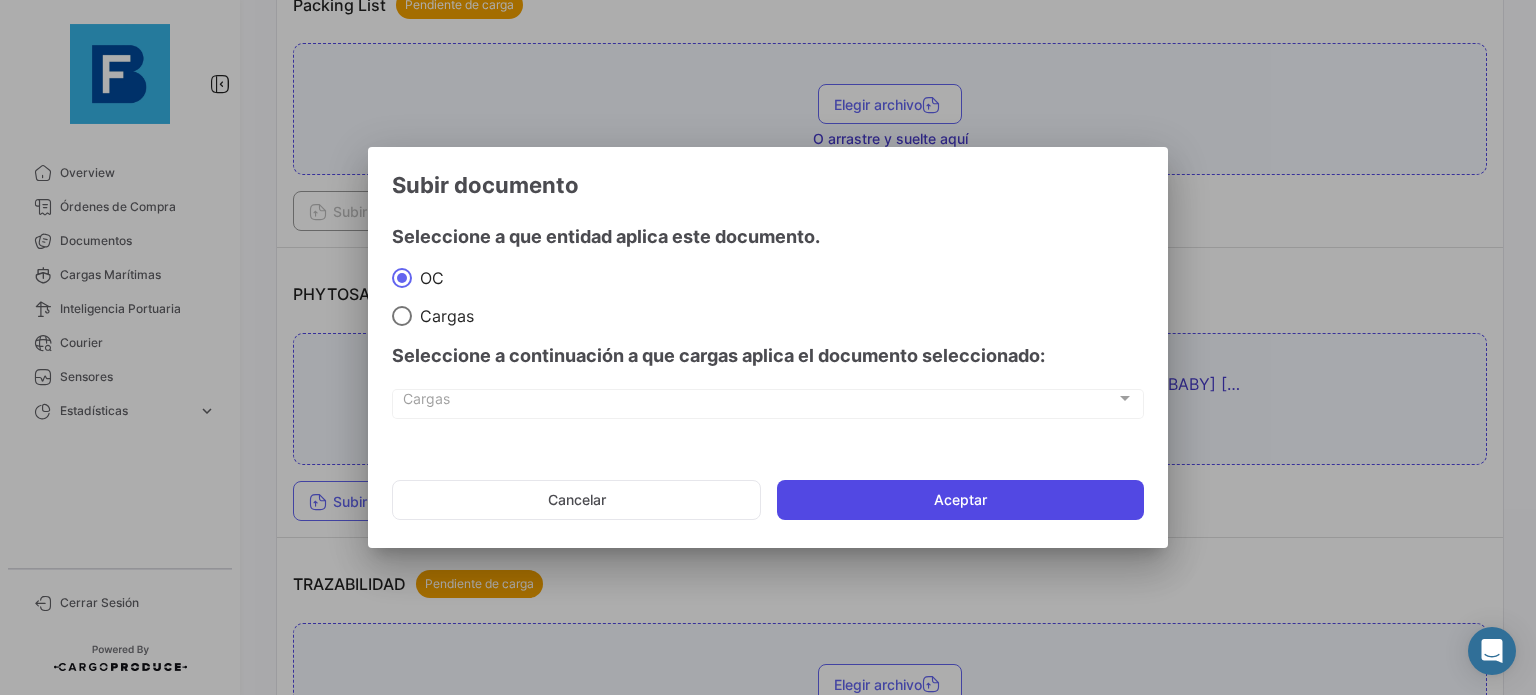 click on "Aceptar" 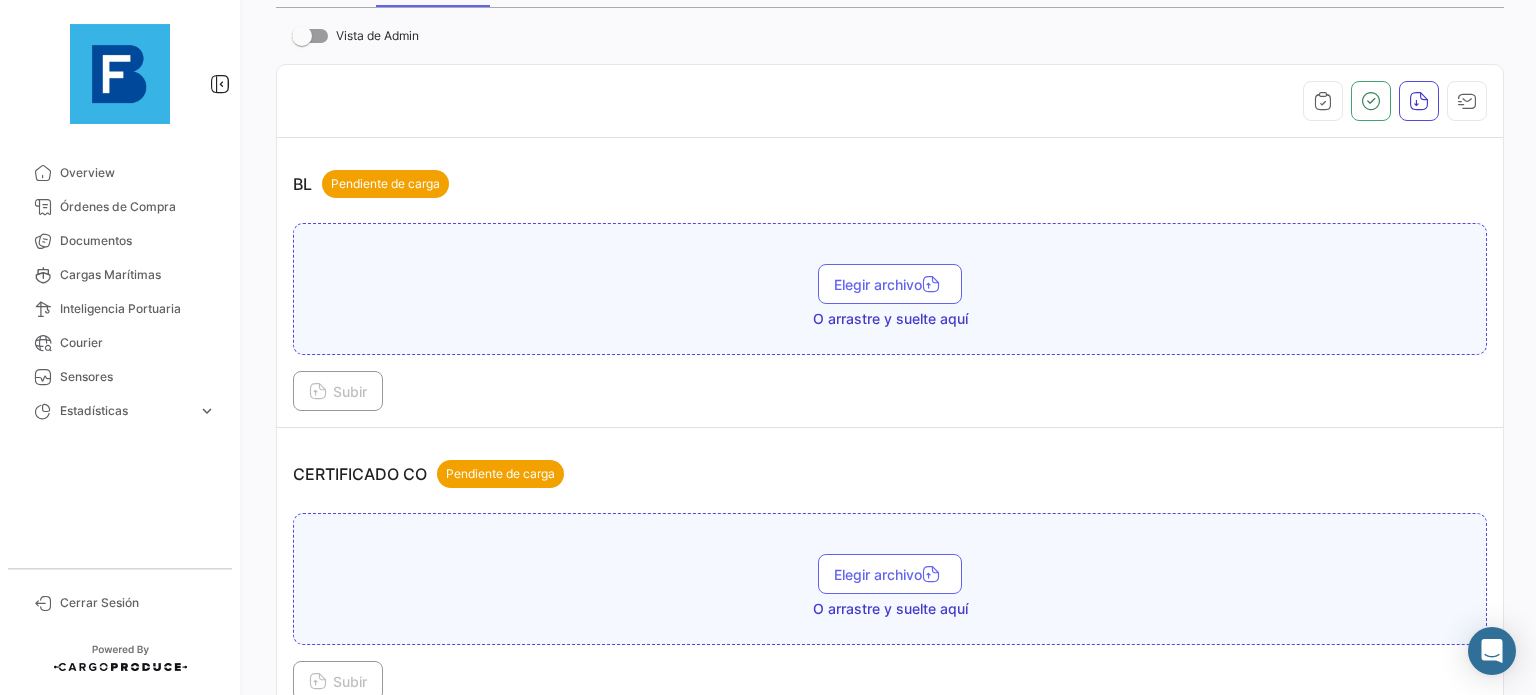 scroll, scrollTop: 200, scrollLeft: 0, axis: vertical 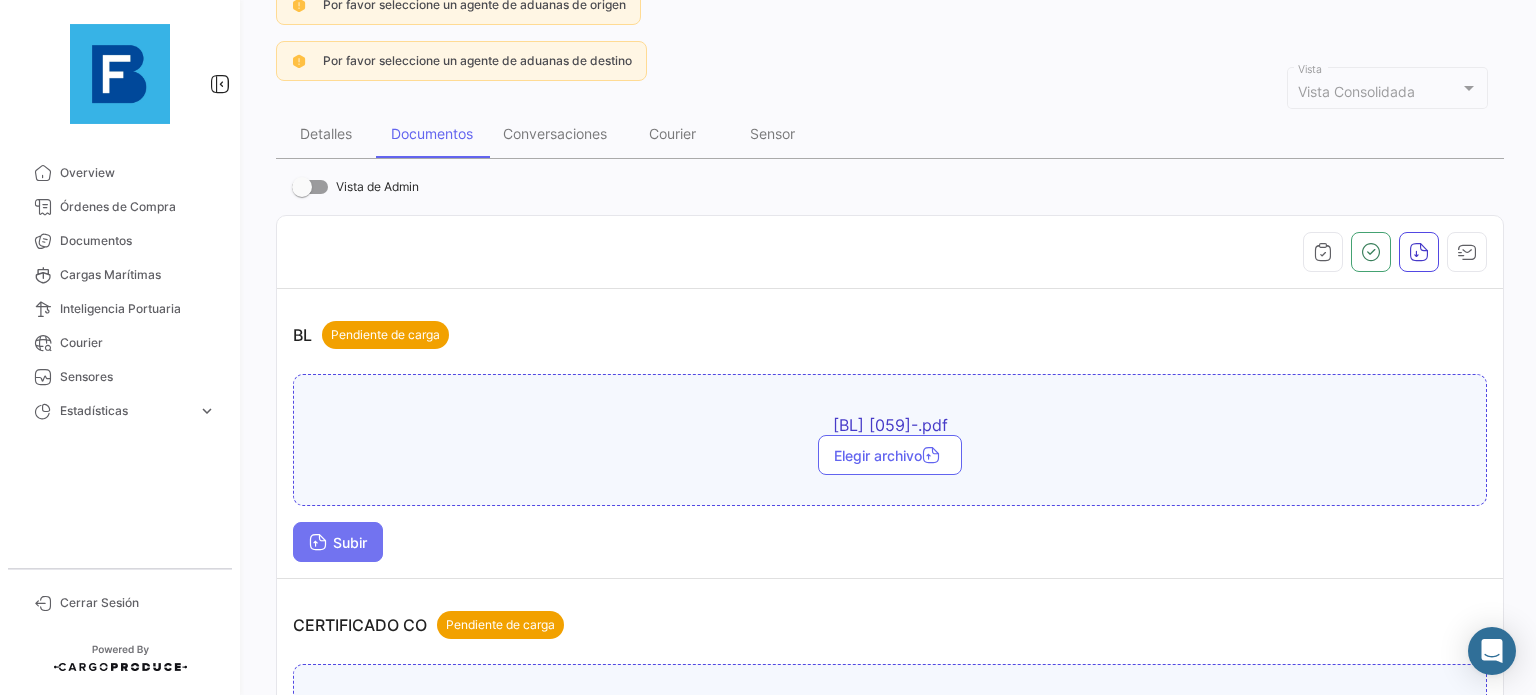 click on "Subir" at bounding box center (338, 542) 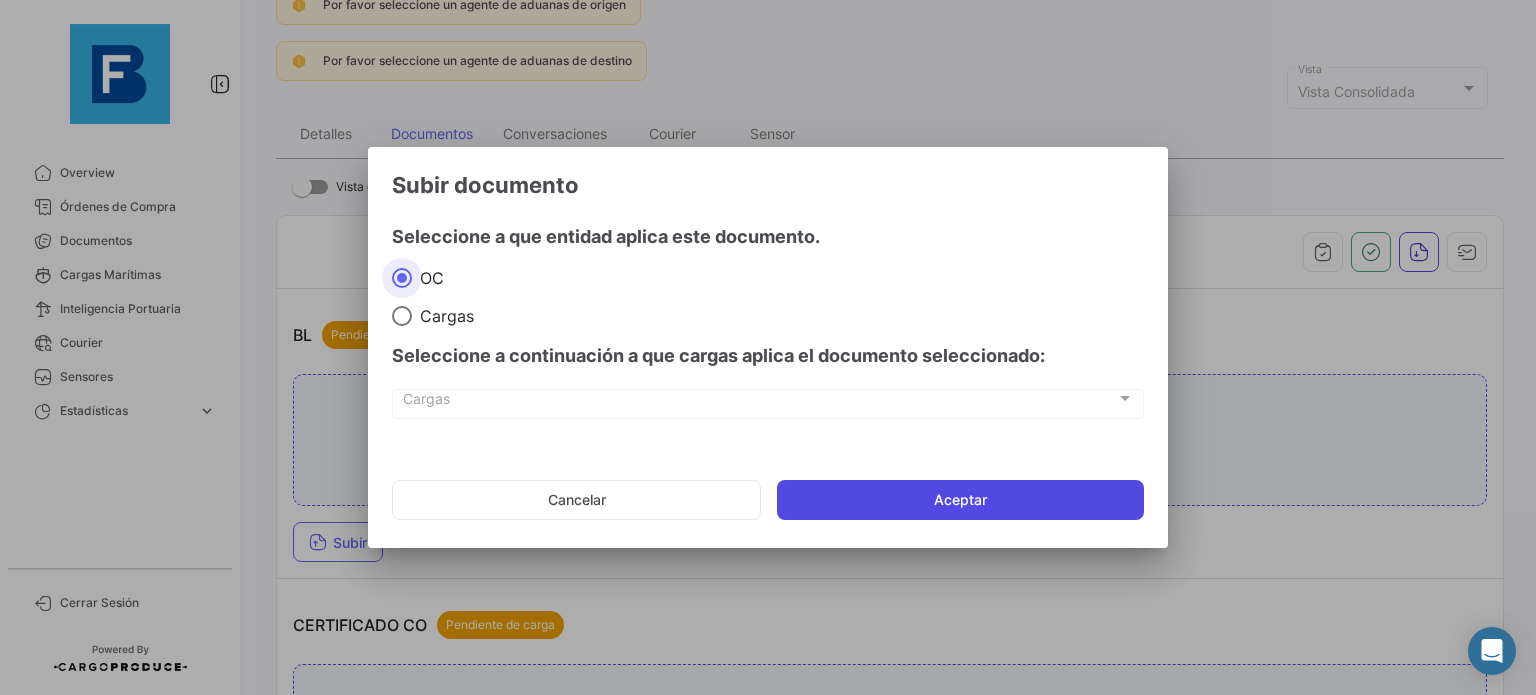 click on "Aceptar" 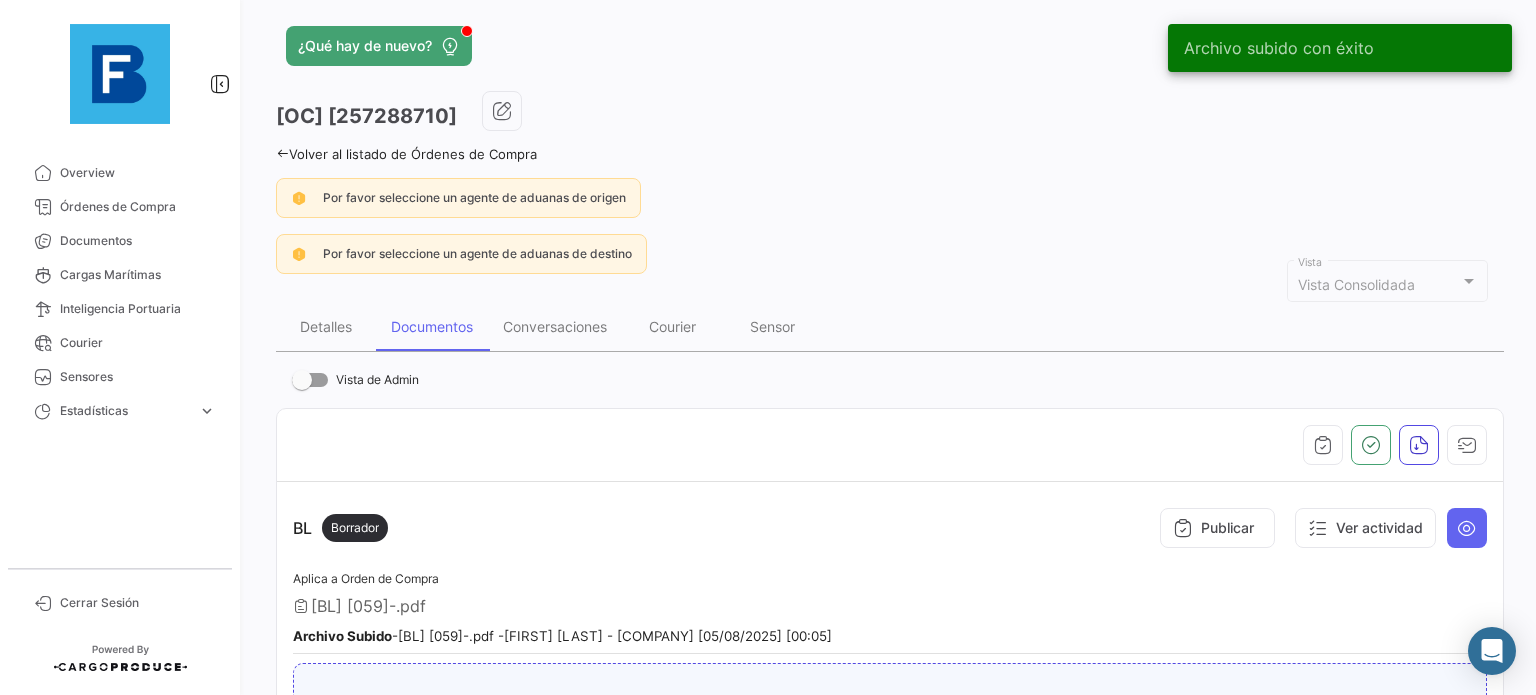 scroll, scrollTop: 0, scrollLeft: 0, axis: both 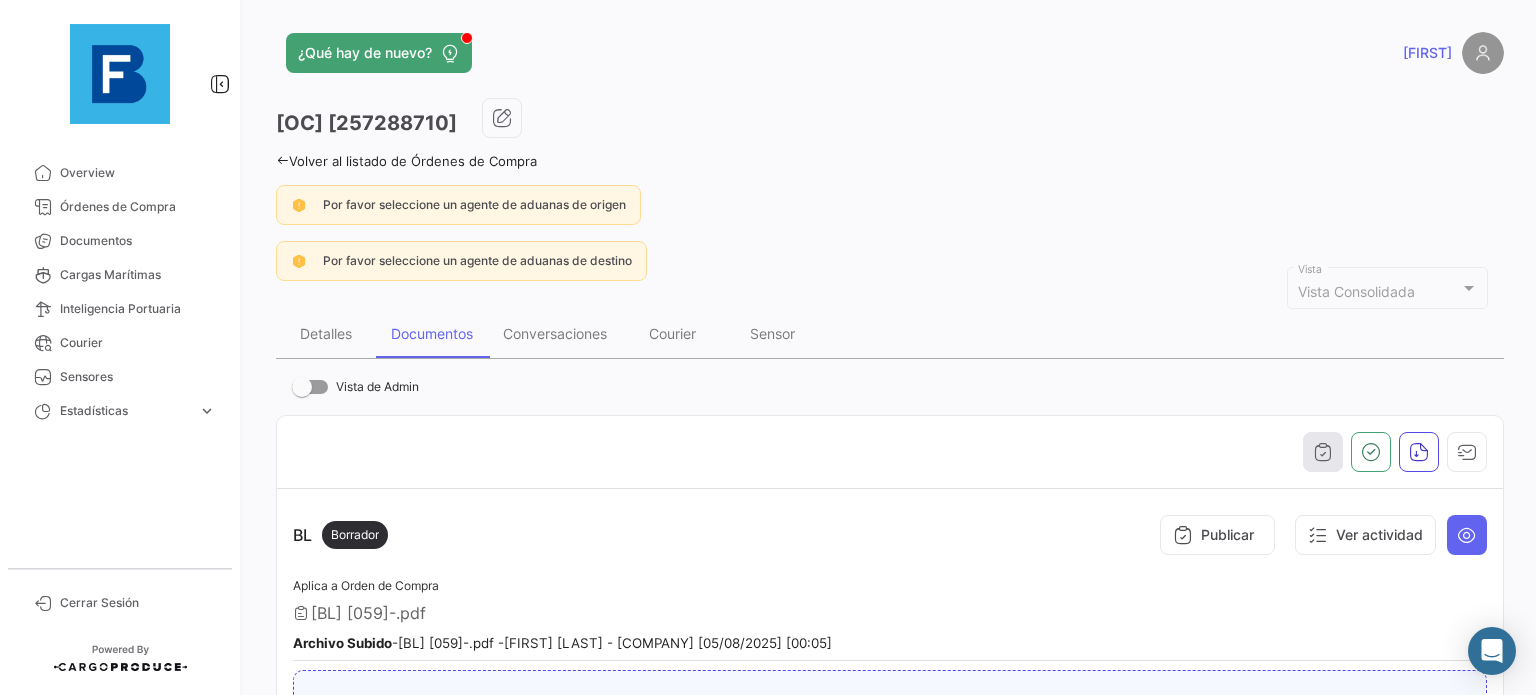 click at bounding box center (1323, 452) 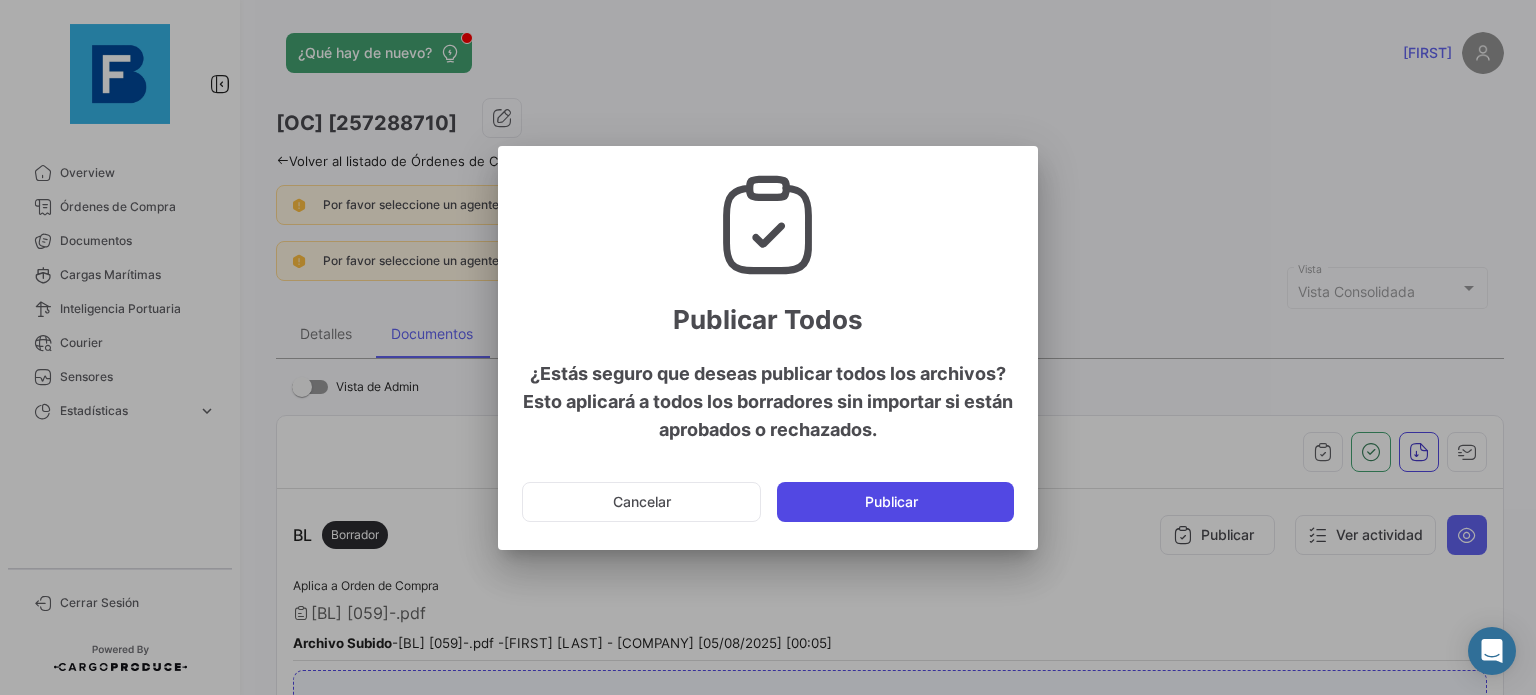 click on "Publicar" 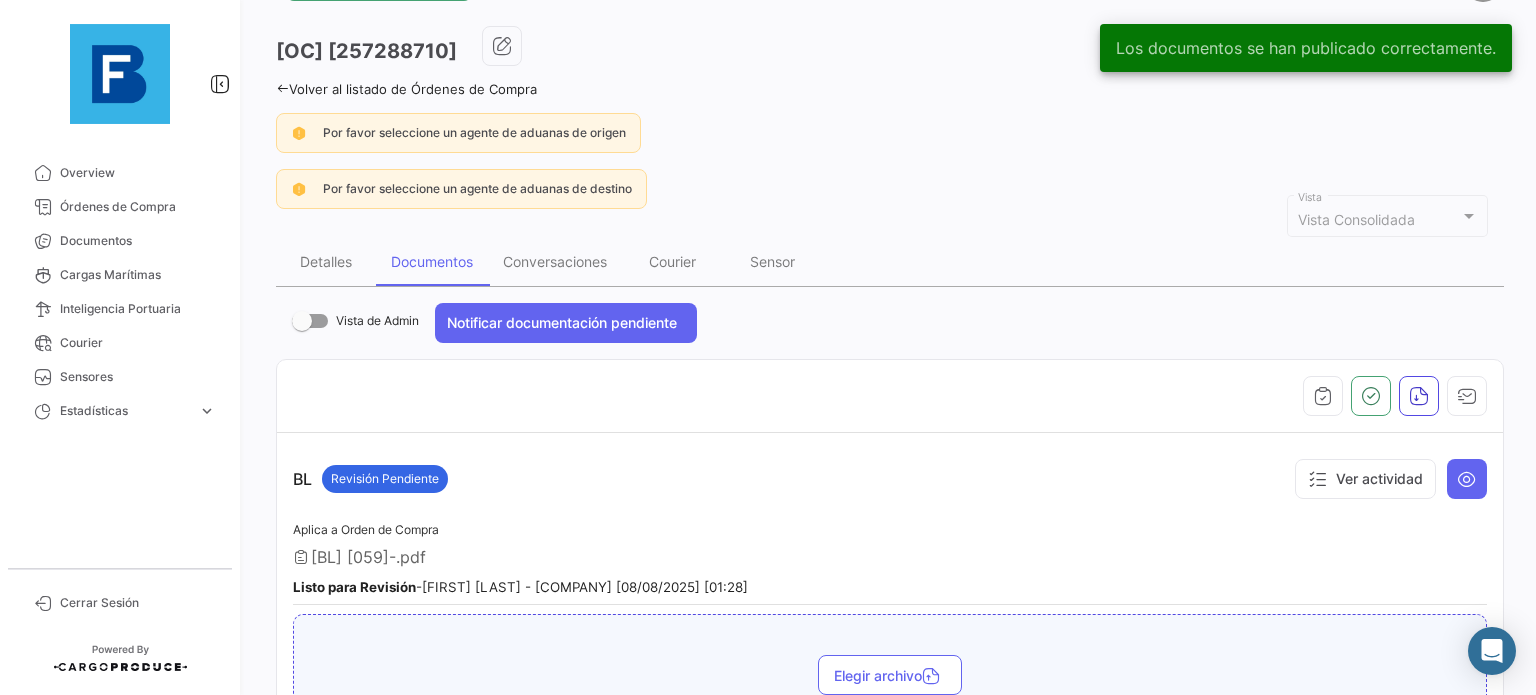 scroll, scrollTop: 0, scrollLeft: 0, axis: both 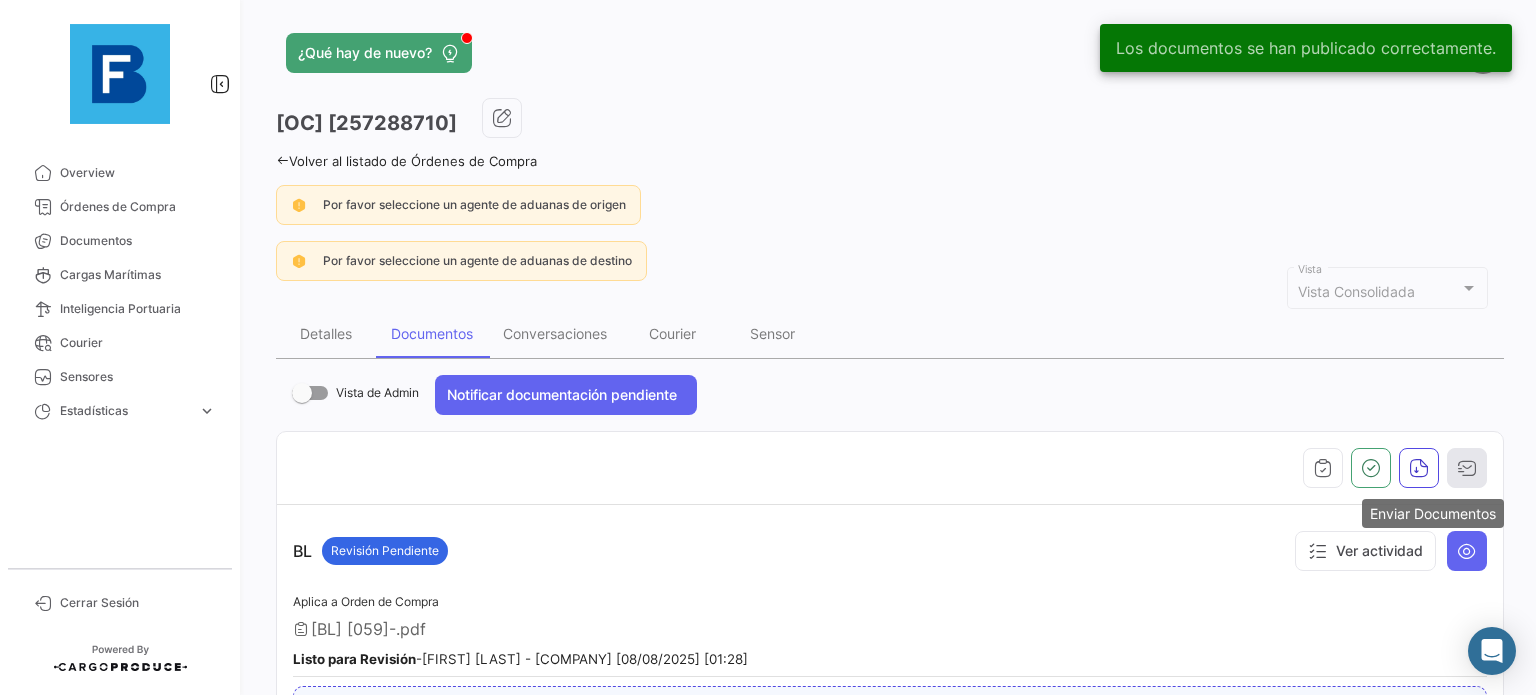 click at bounding box center (1467, 468) 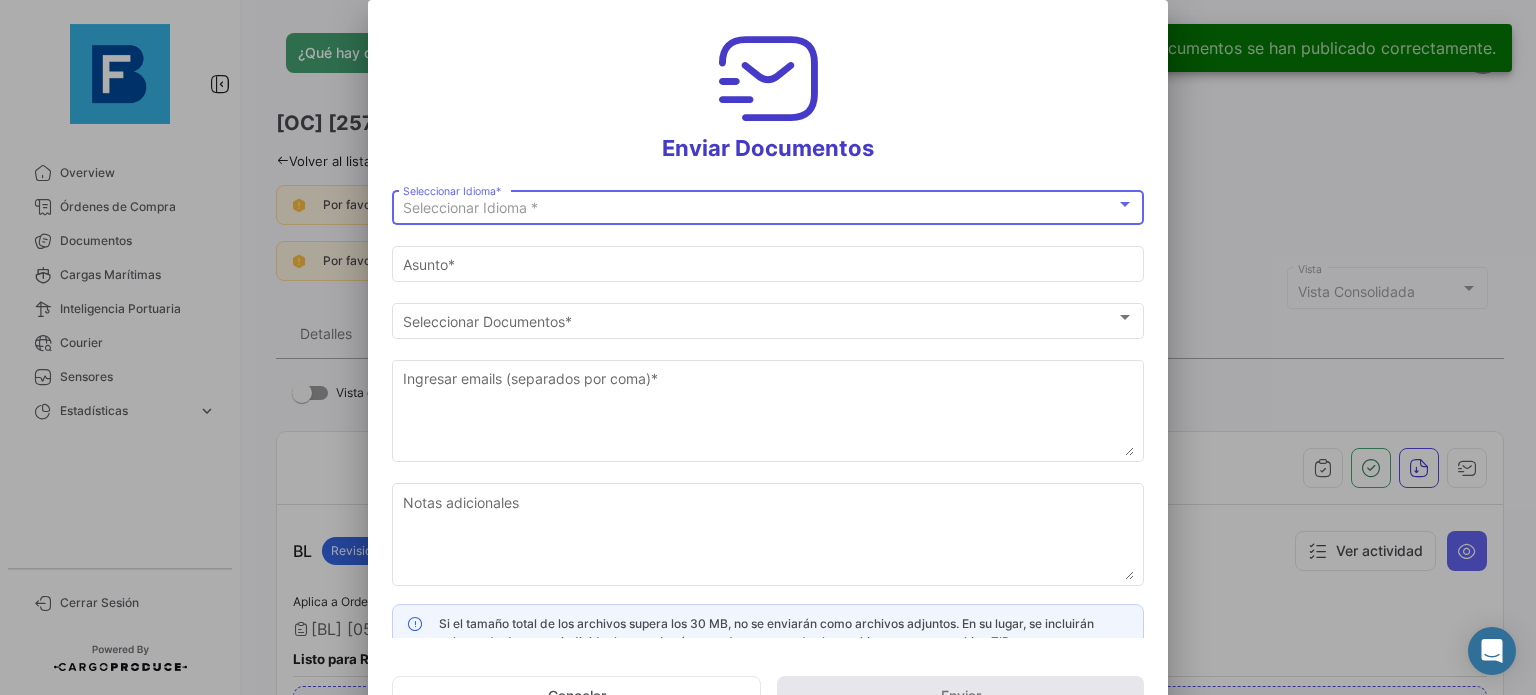 click on "Seleccionar Idioma * Seleccionar Idioma  *" at bounding box center [768, 205] 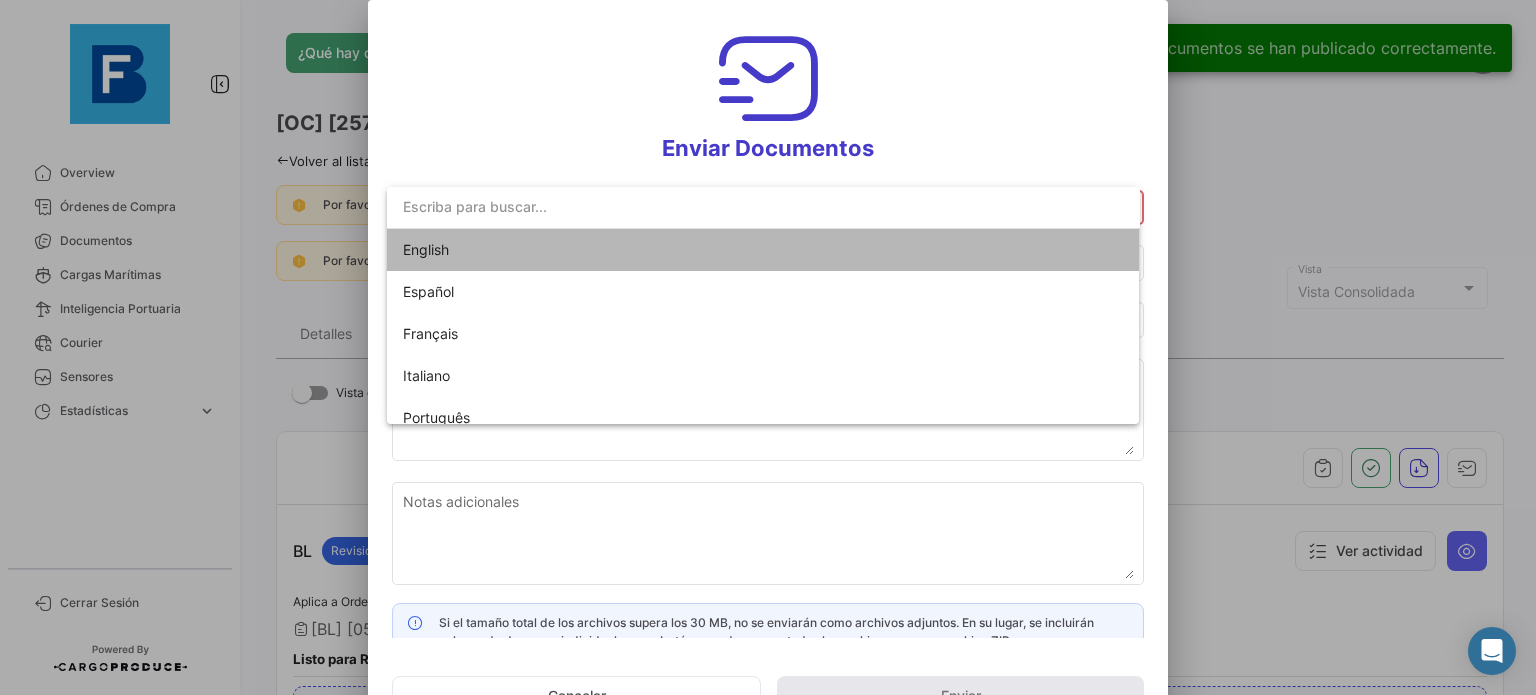 click on "English" at bounding box center [763, 250] 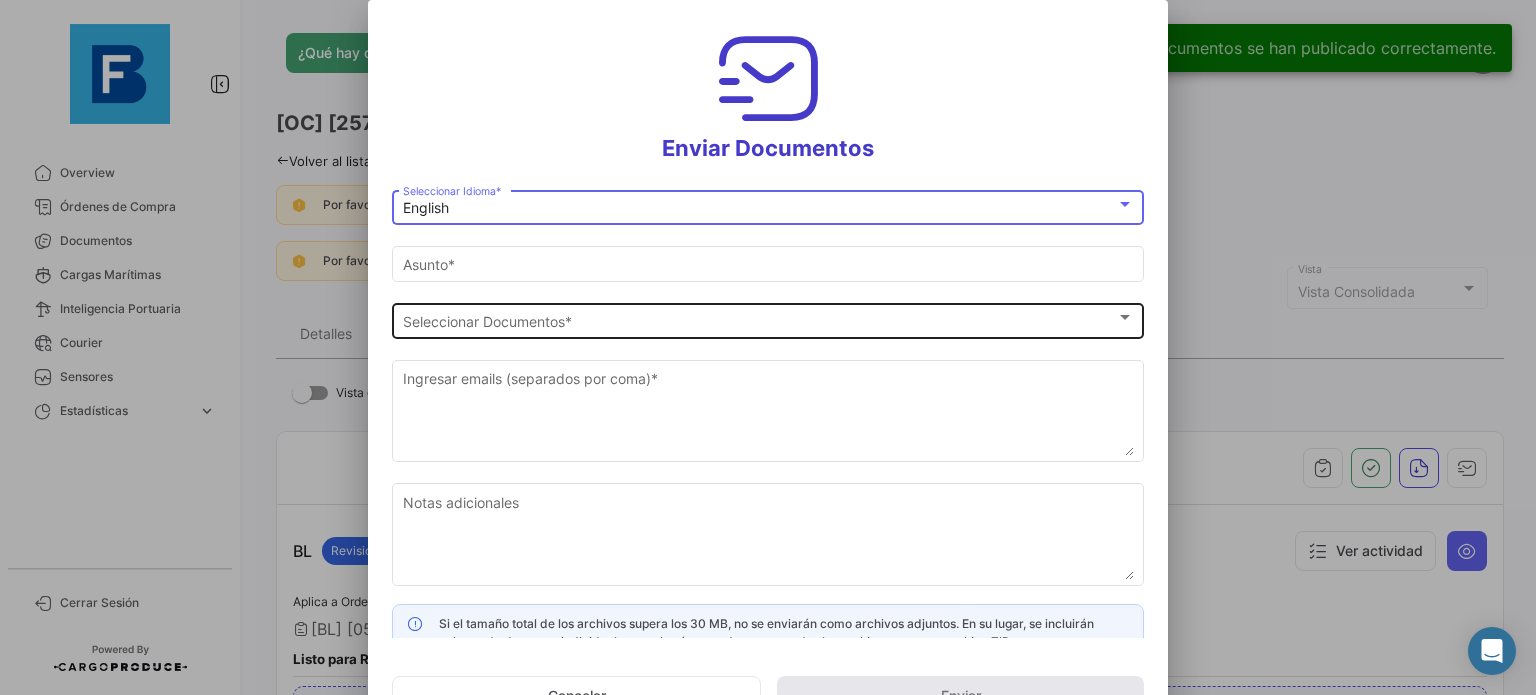 type on "[FIRST] has shared the documents of [PO] # [257288710] with you" 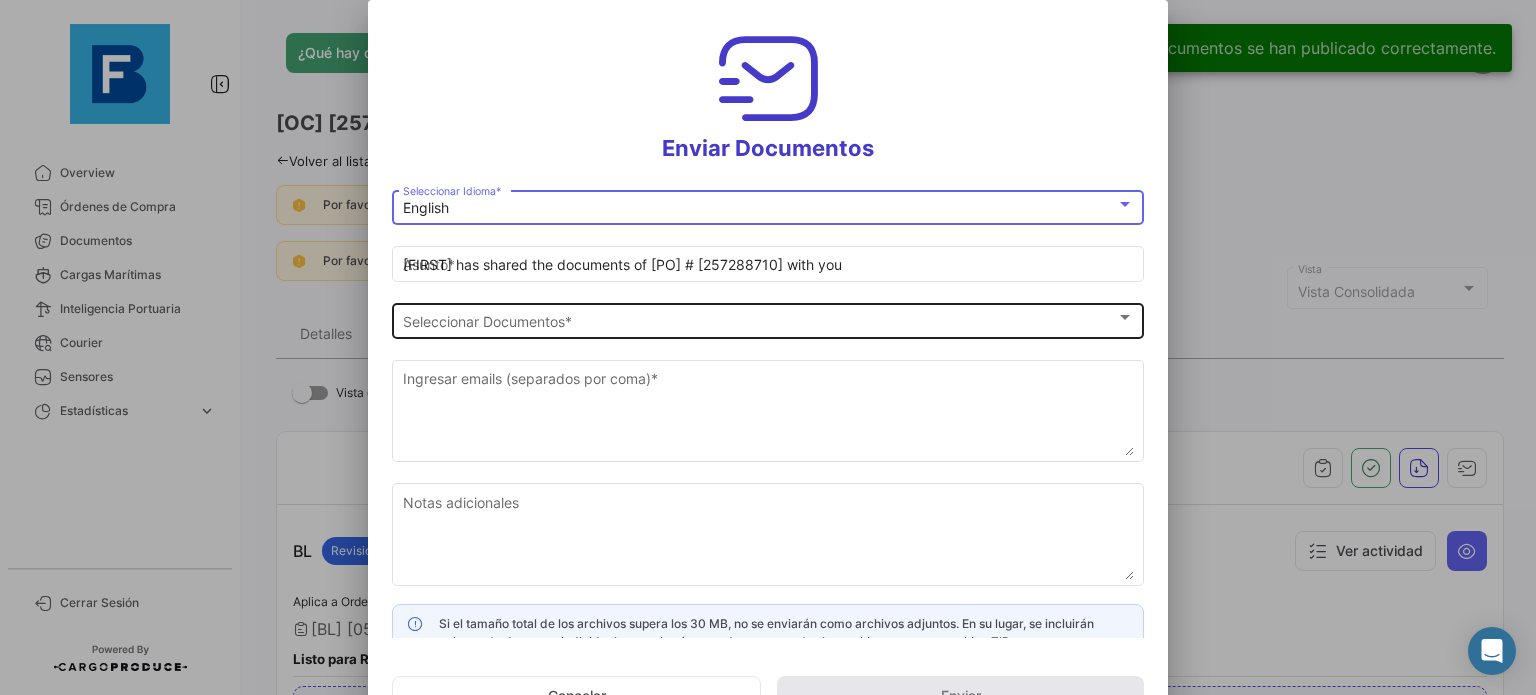 click on "Seleccionar Documentos Seleccionar Documentos  *" 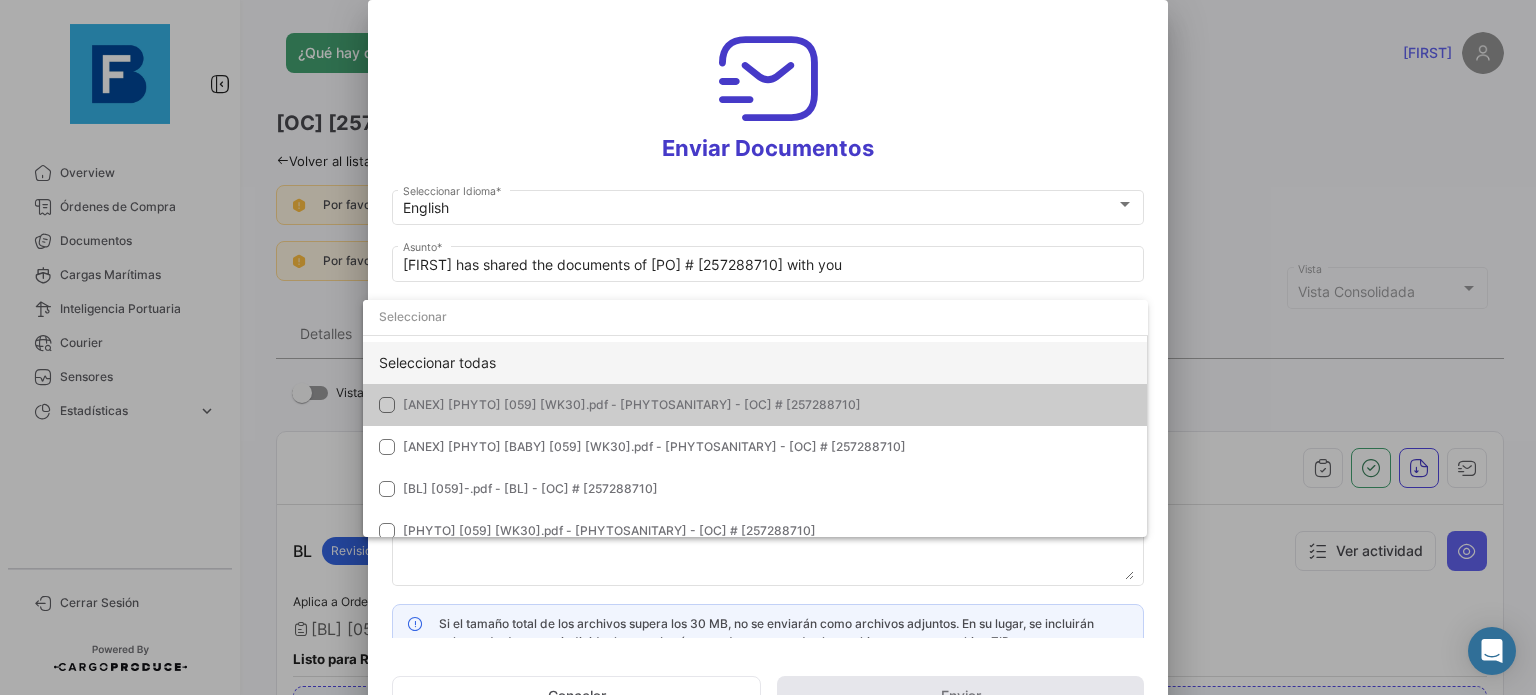 click on "Seleccionar todas" 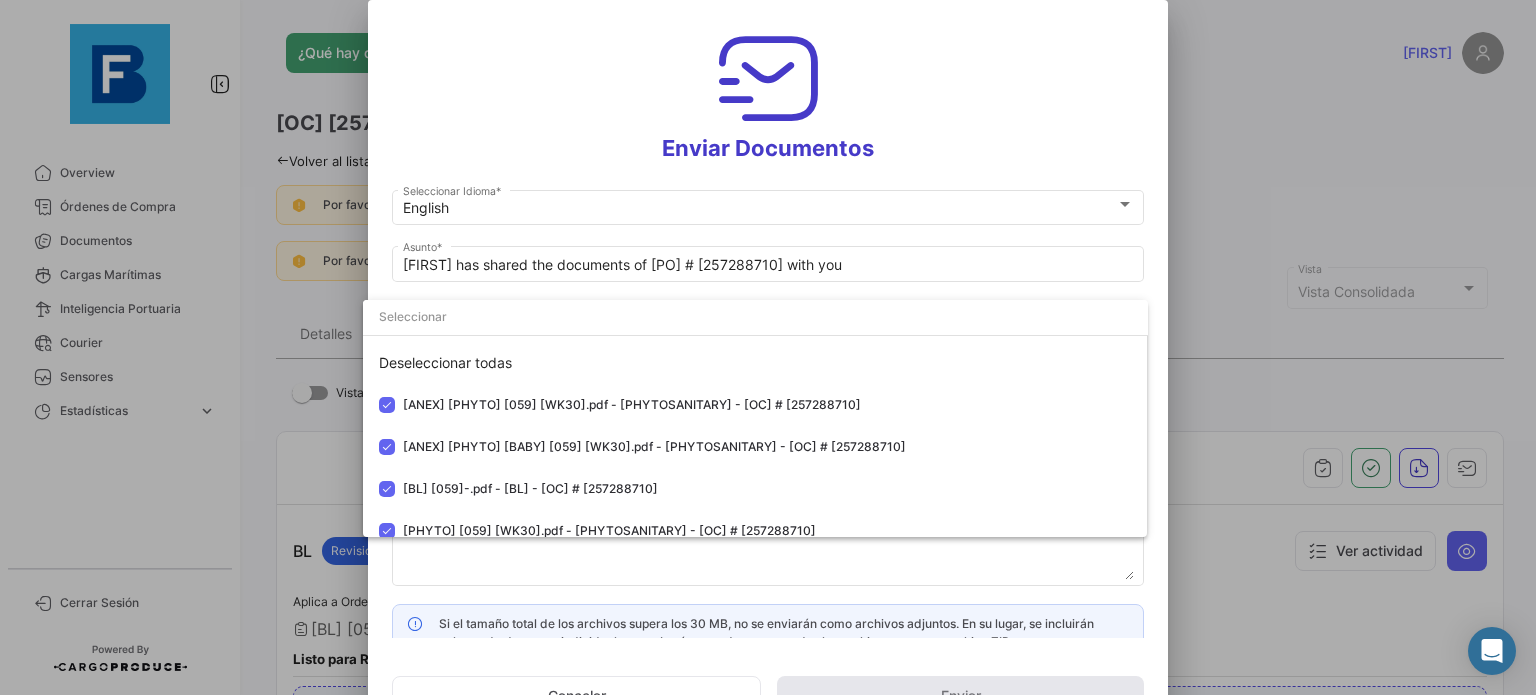 click at bounding box center (768, 347) 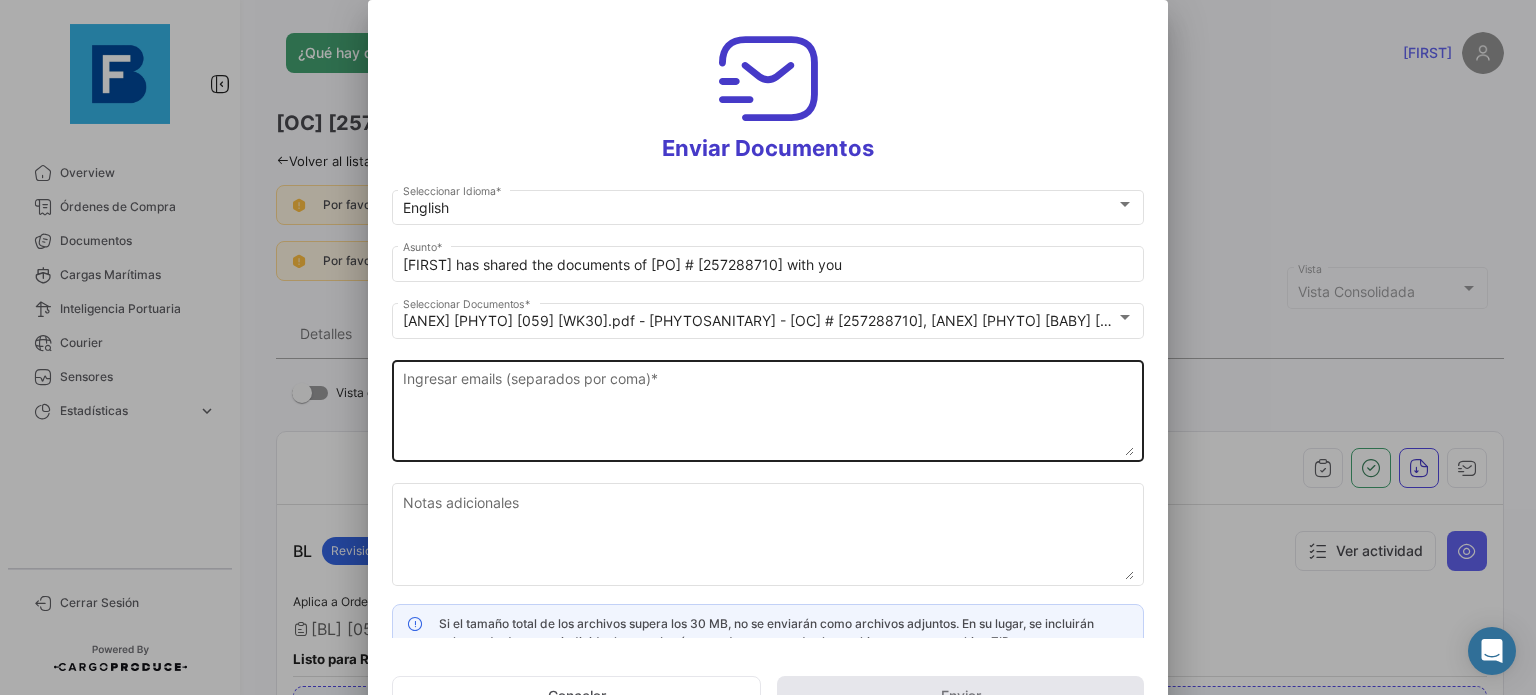 click on "Ingresar emails (separados por coma)  *" at bounding box center [768, 412] 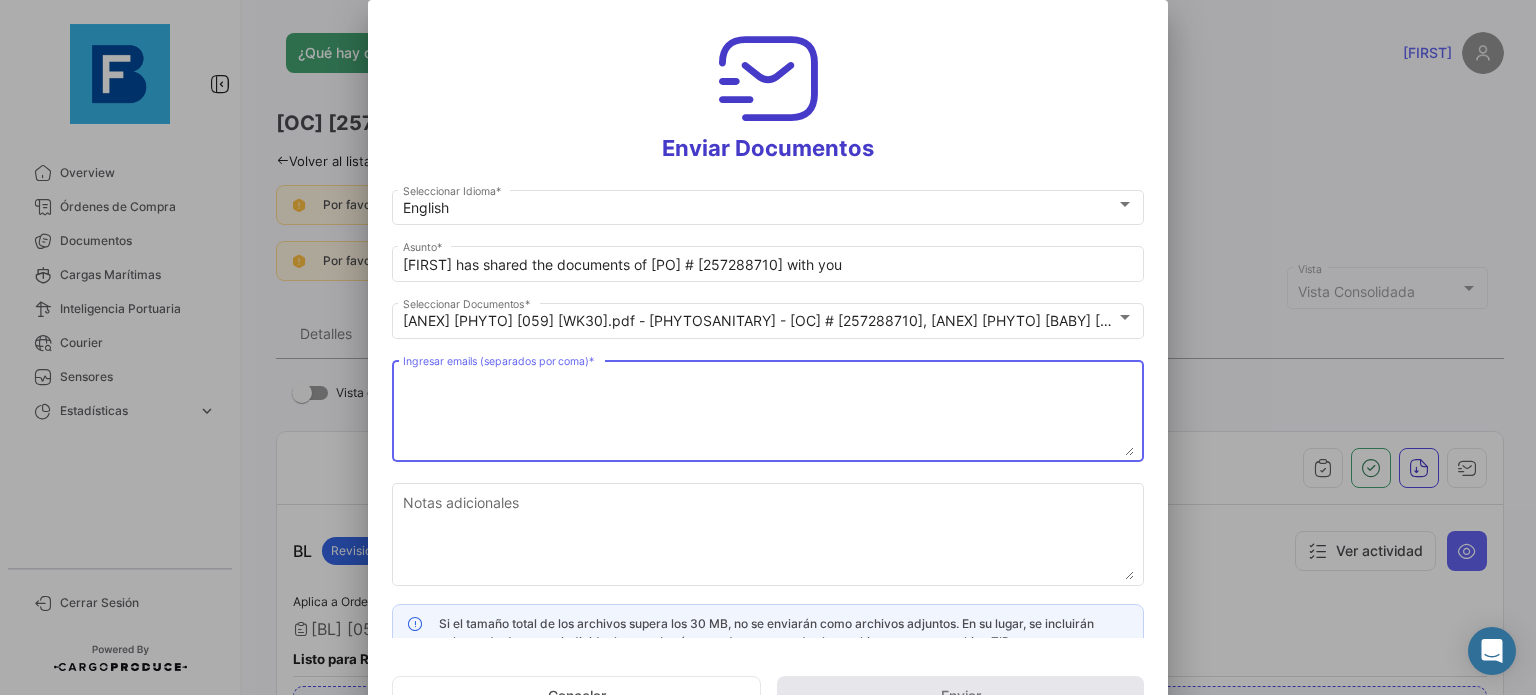 paste on "[nbmgagro@example.com]" 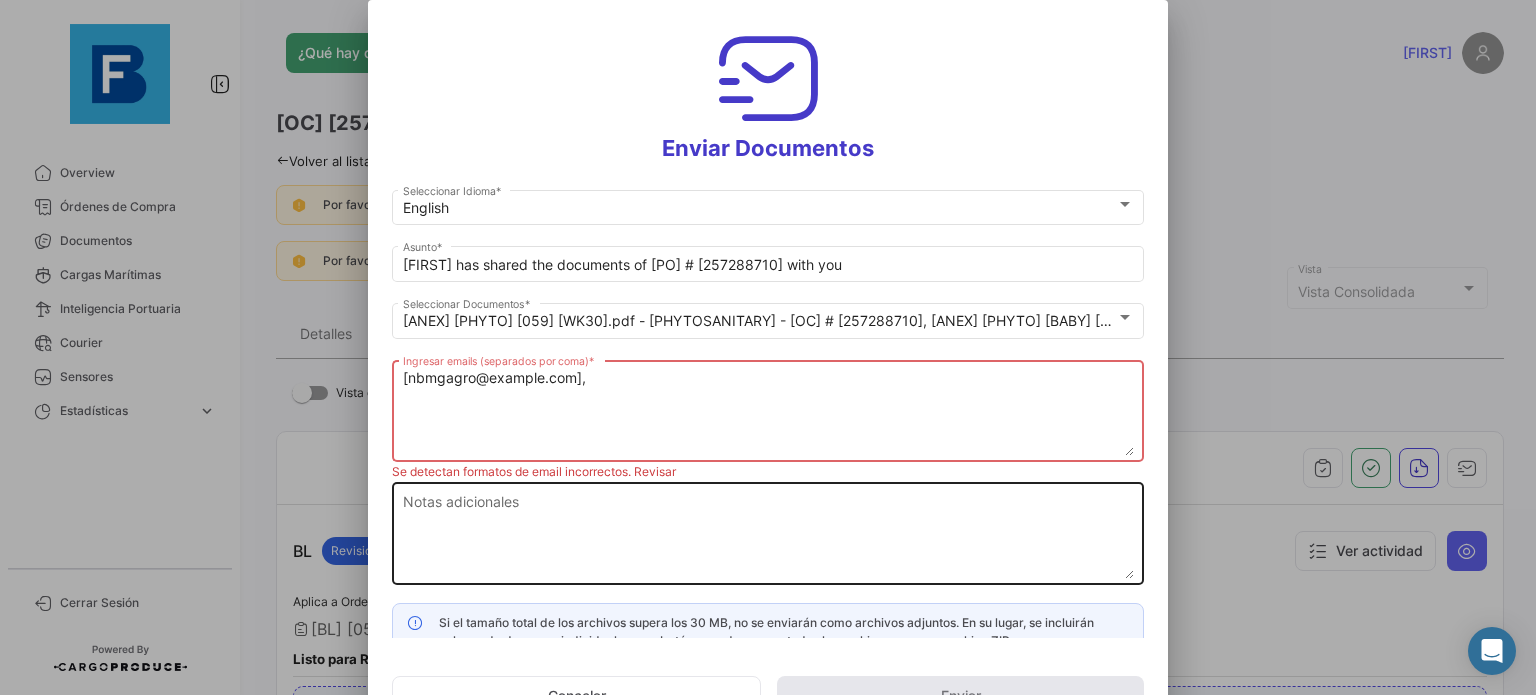 paste on "[j.galeas@example.com]
[e.lara@example.com],
[m.cerna@example.com],
[m.chica@example.com],
[r.ramirez@example.com],
[m.vasquez@example.com]" 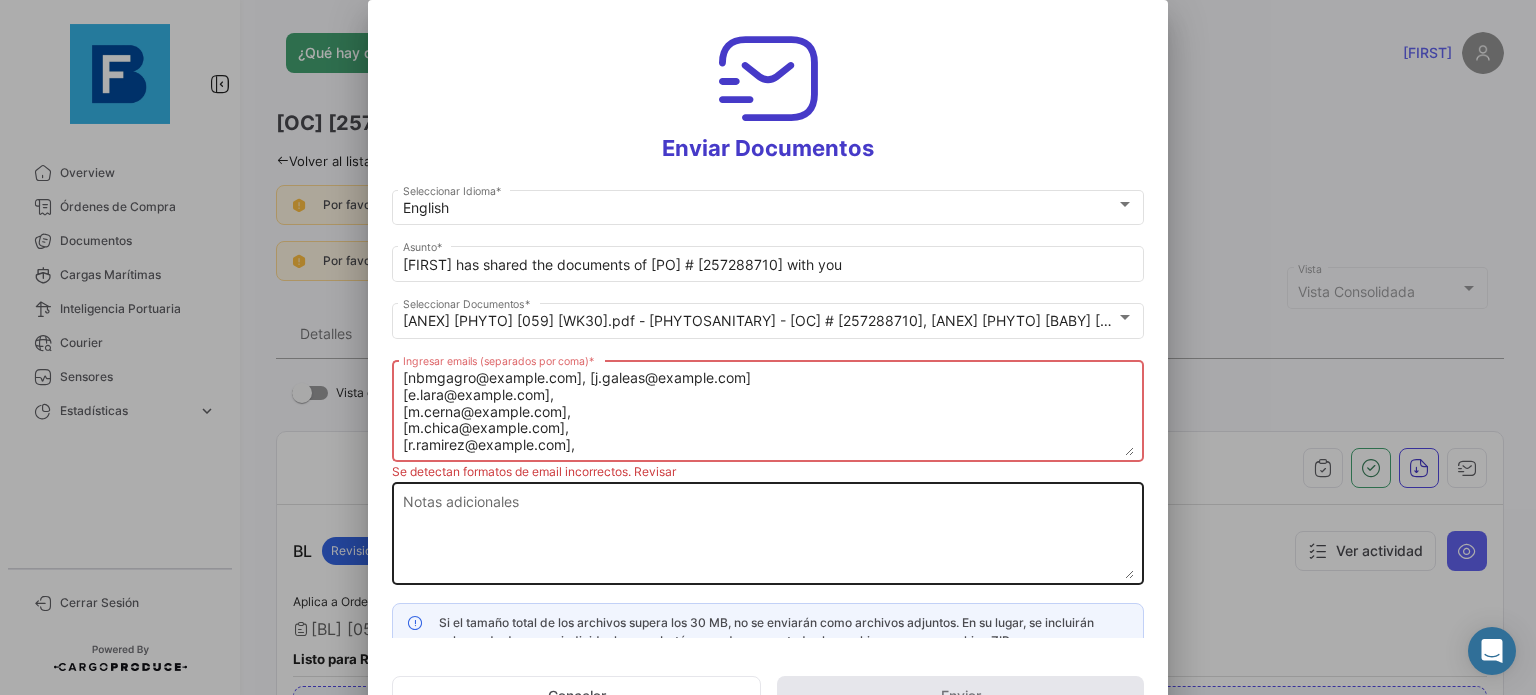 scroll, scrollTop: 48, scrollLeft: 0, axis: vertical 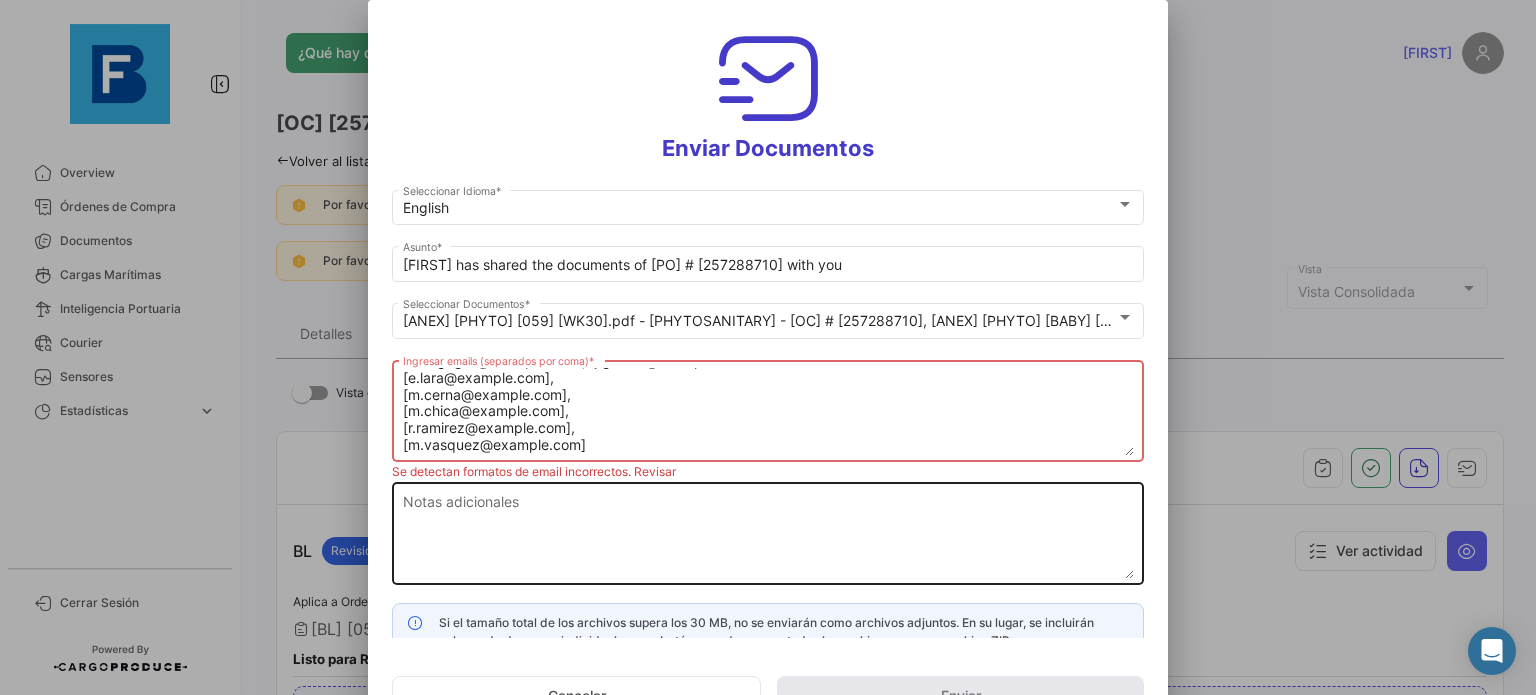 type on "[nbmgagro@example.com], [j.galeas@example.com]
[e.lara@example.com],
[m.cerna@example.com],
[m.chica@example.com],
[r.ramirez@example.com],
[m.vasquez@example.com]" 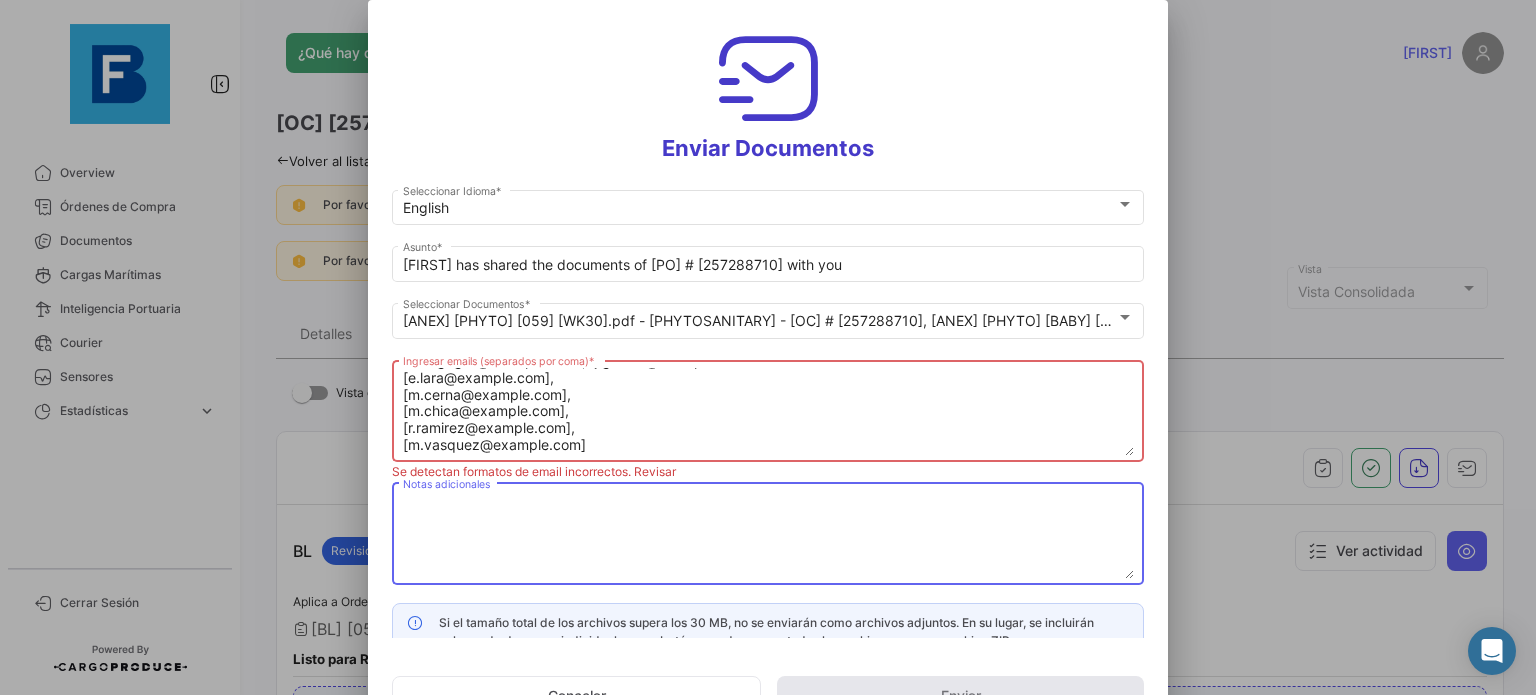 click on "Notas adicionales" at bounding box center (768, 535) 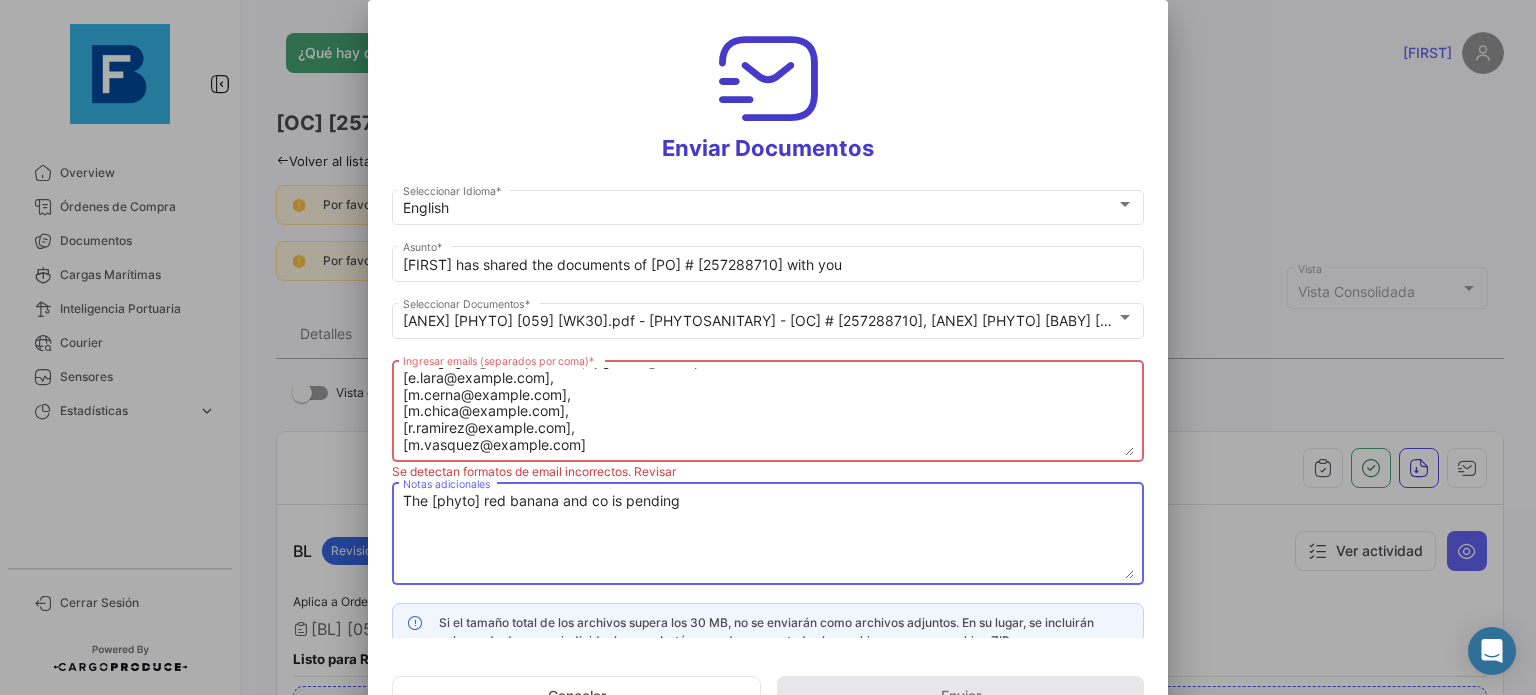 scroll, scrollTop: 50, scrollLeft: 0, axis: vertical 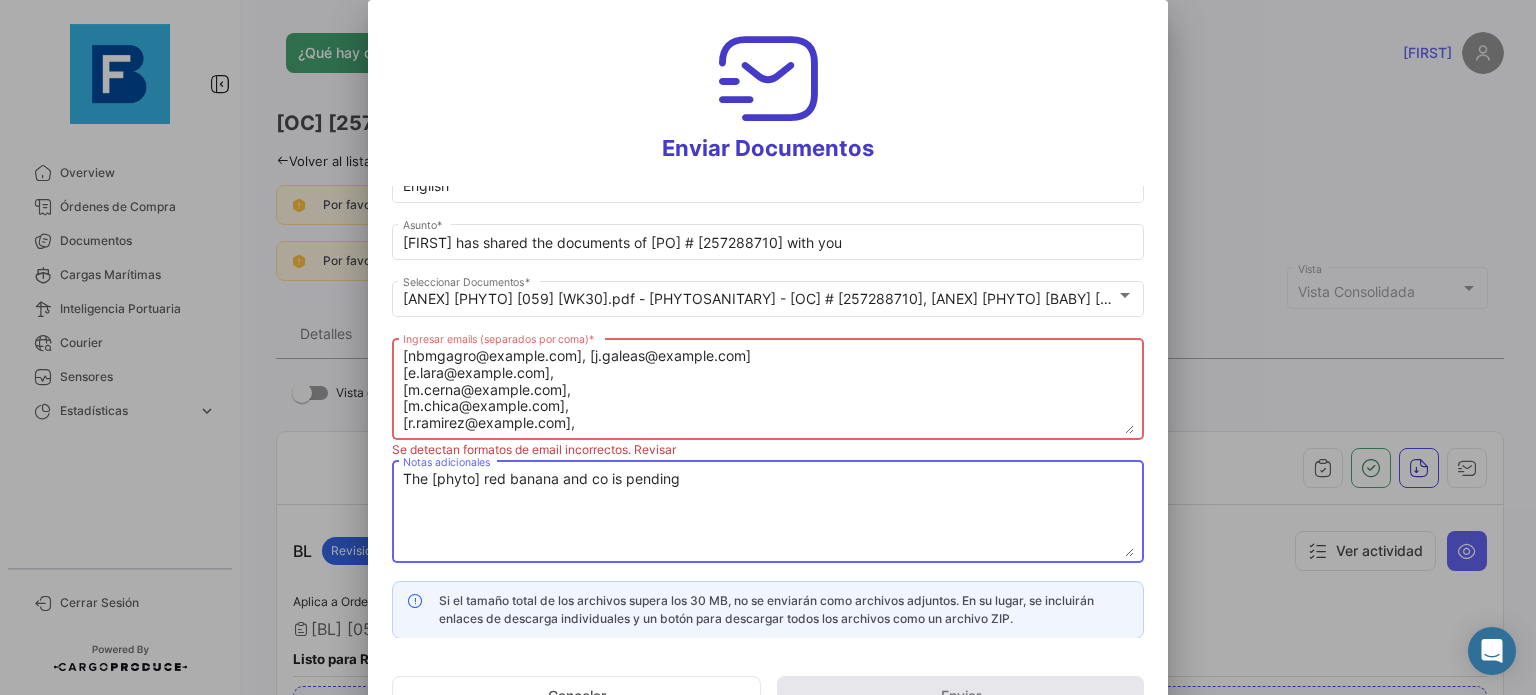 type on "The [phyto] red banana and co is pending" 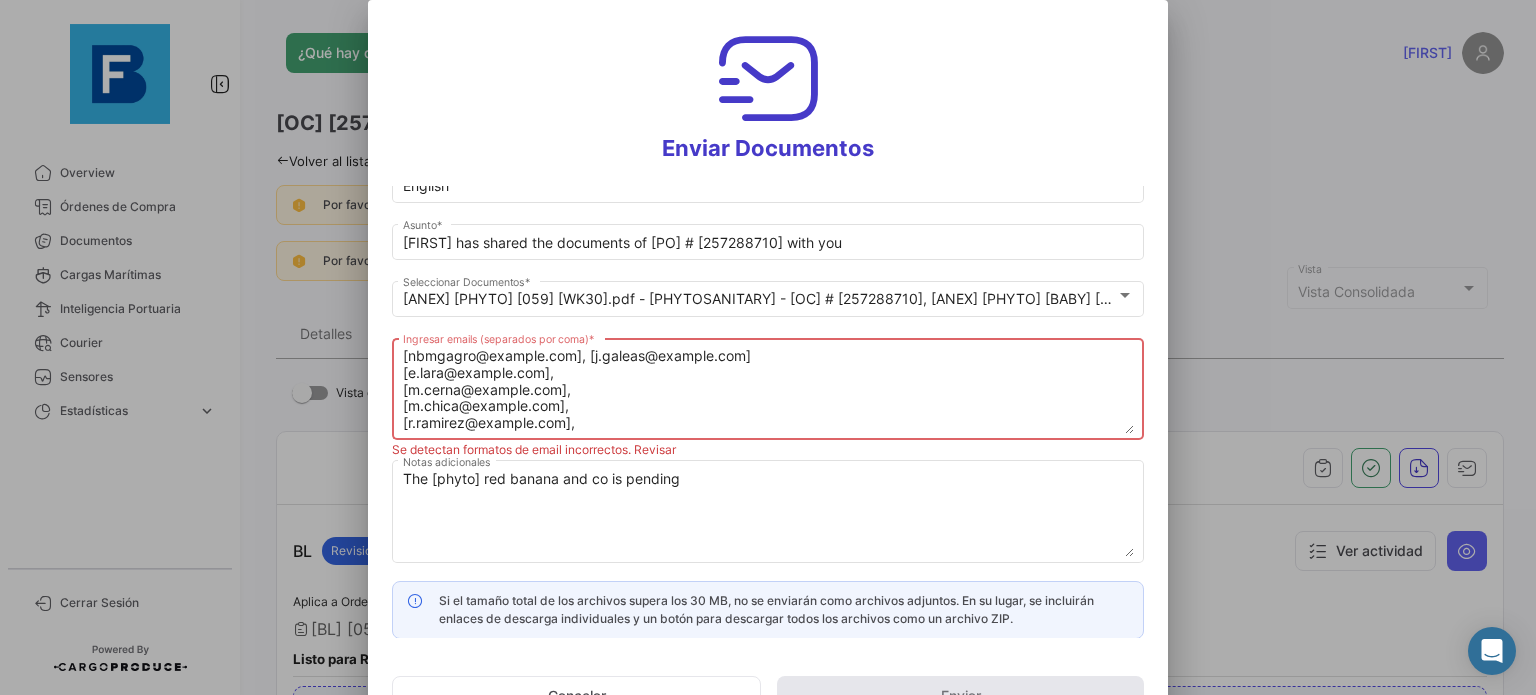 click on "[nbmgagro@example.com], [j.galeas@example.com]
[e.lara@example.com],
[m.cerna@example.com],
[m.chica@example.com],
[r.ramirez@example.com],
[m.vasquez@example.com]" at bounding box center (768, 390) 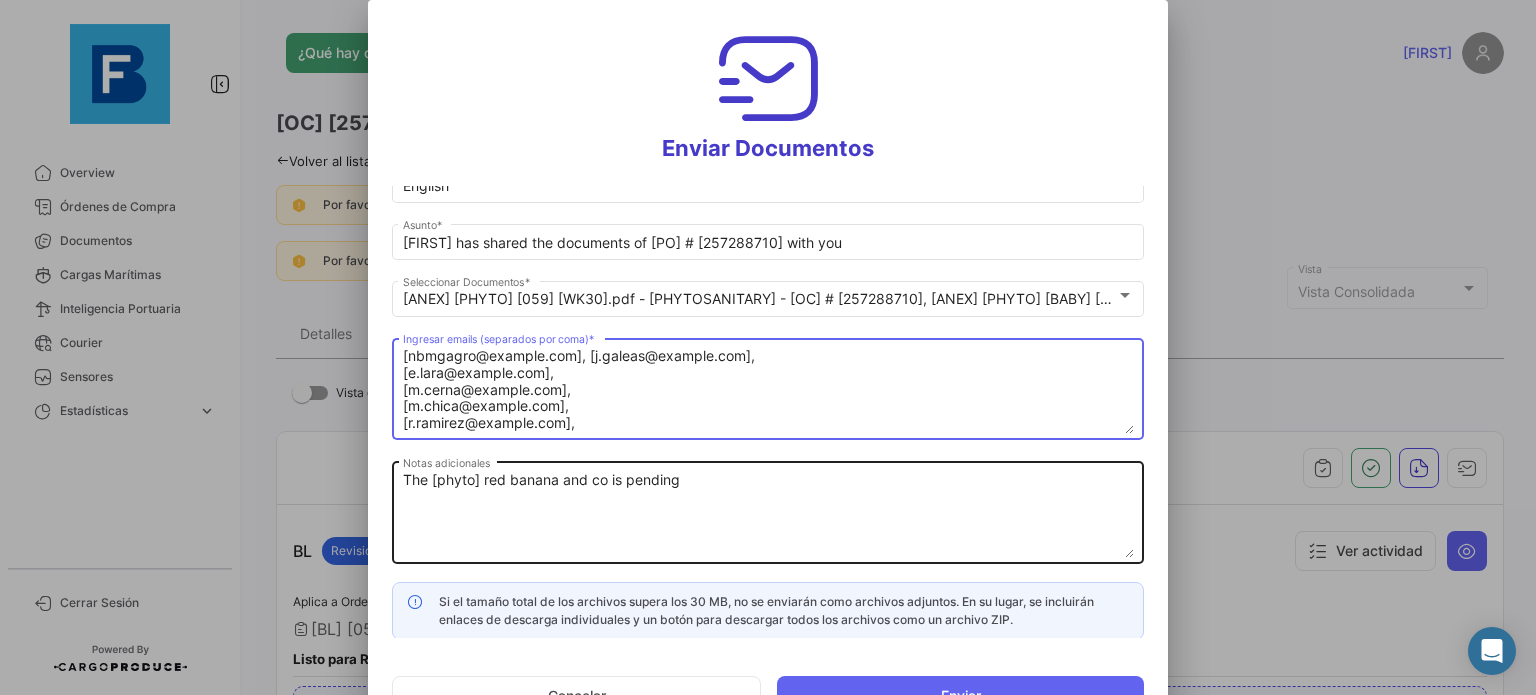 scroll, scrollTop: 23, scrollLeft: 0, axis: vertical 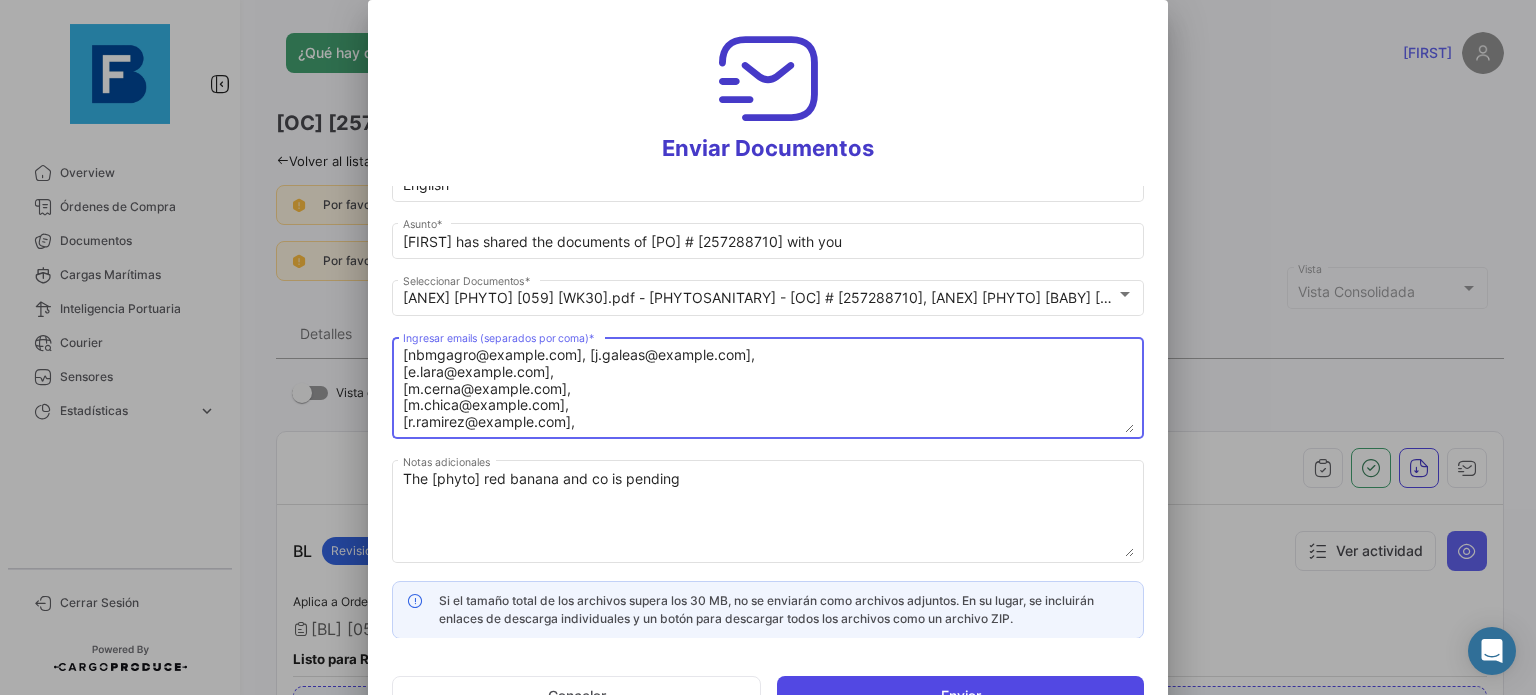 type on "[nbmgagro@example.com], [j.galeas@example.com],
[e.lara@example.com],
[m.cerna@example.com],
[m.chica@example.com],
[r.ramirez@example.com],
[m.vasquez@example.com]" 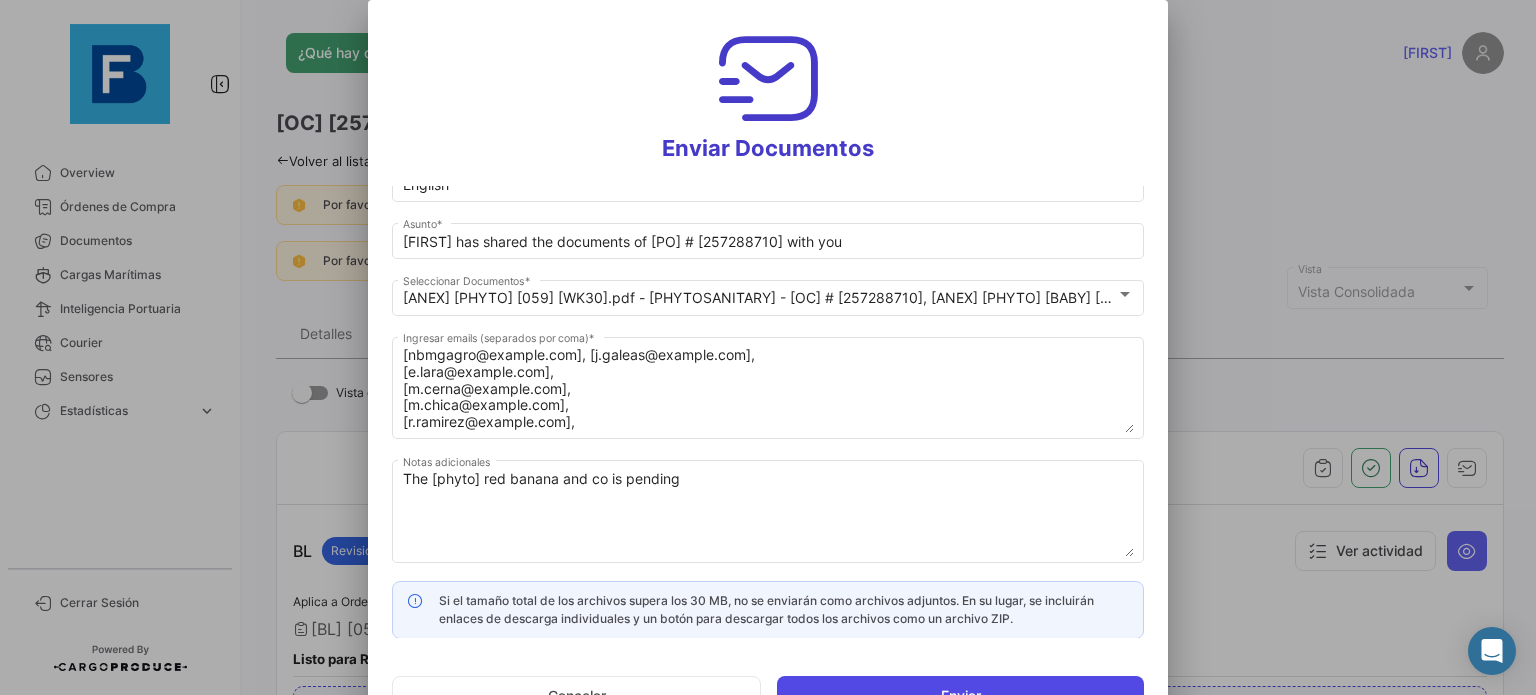 click on "Enviar" 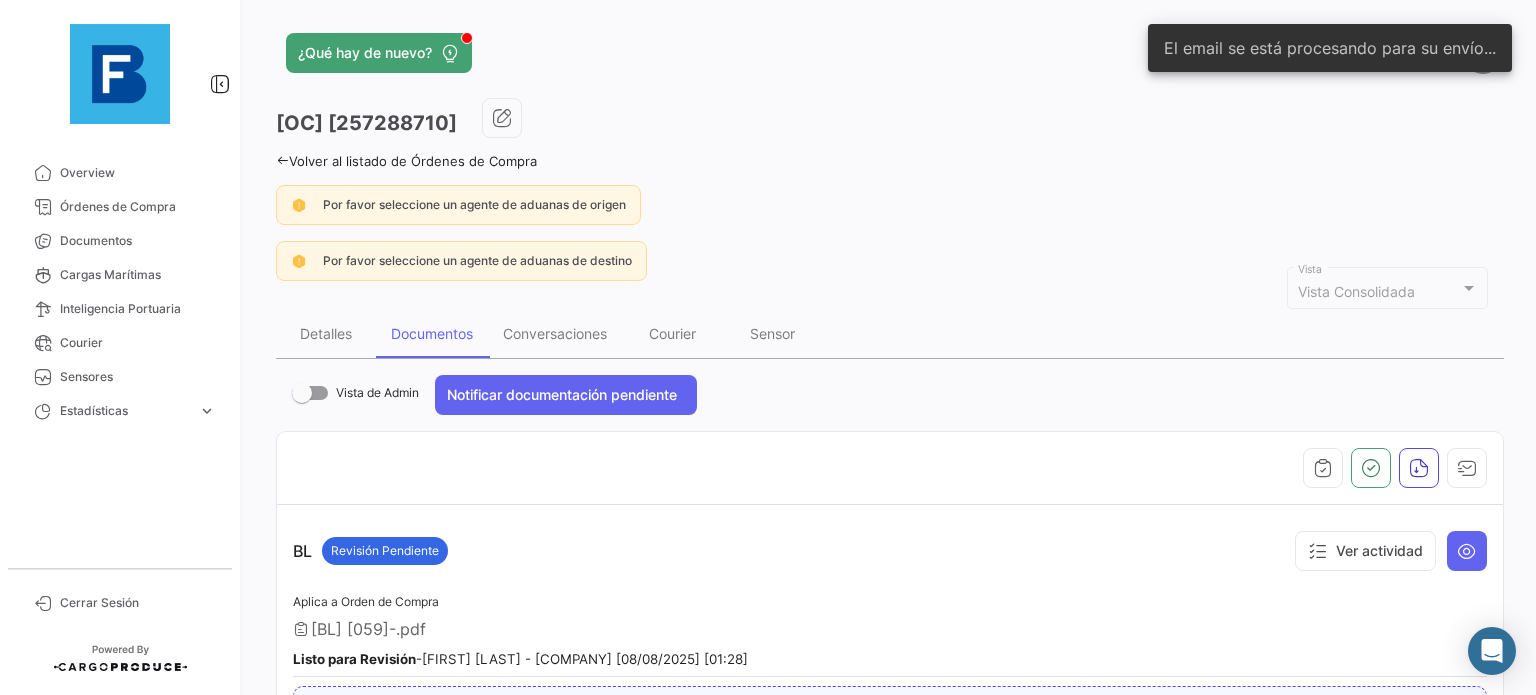 type 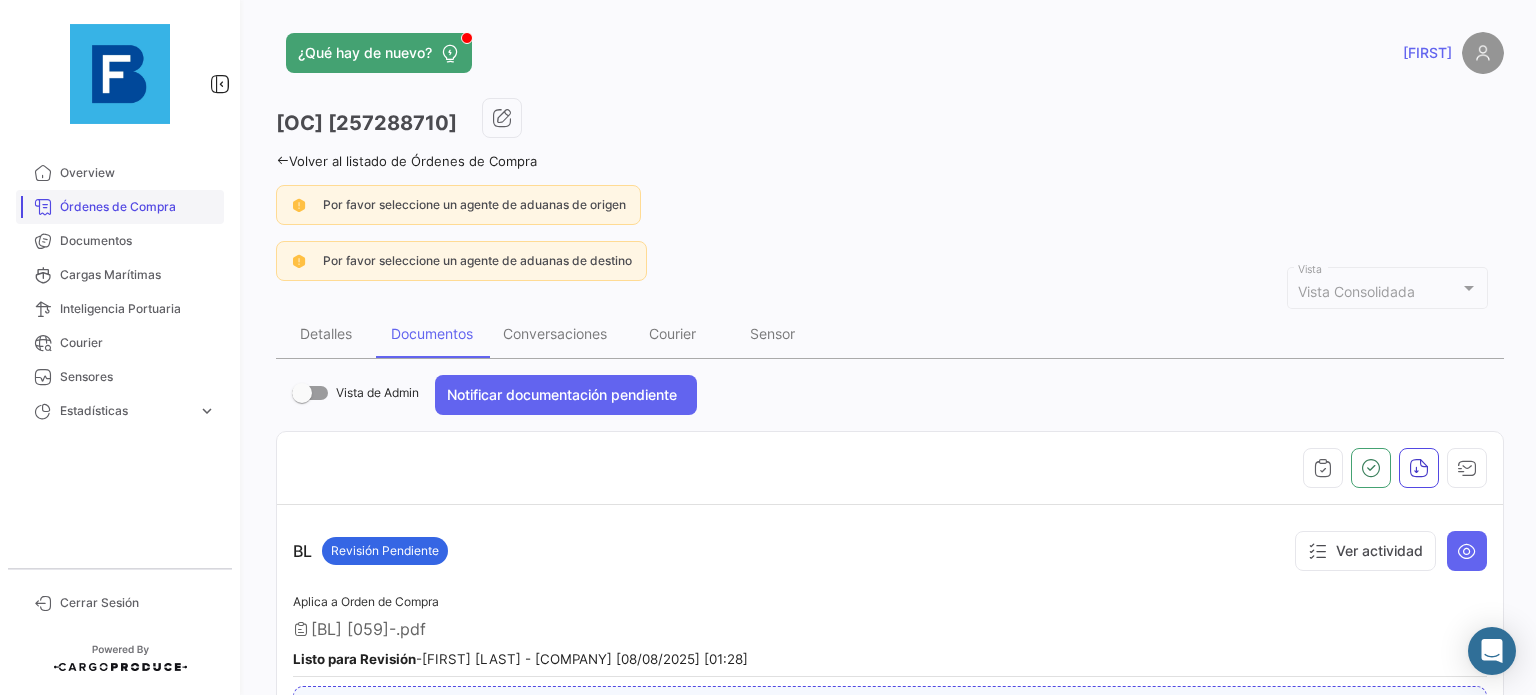 click on "Órdenes de Compra" at bounding box center (138, 207) 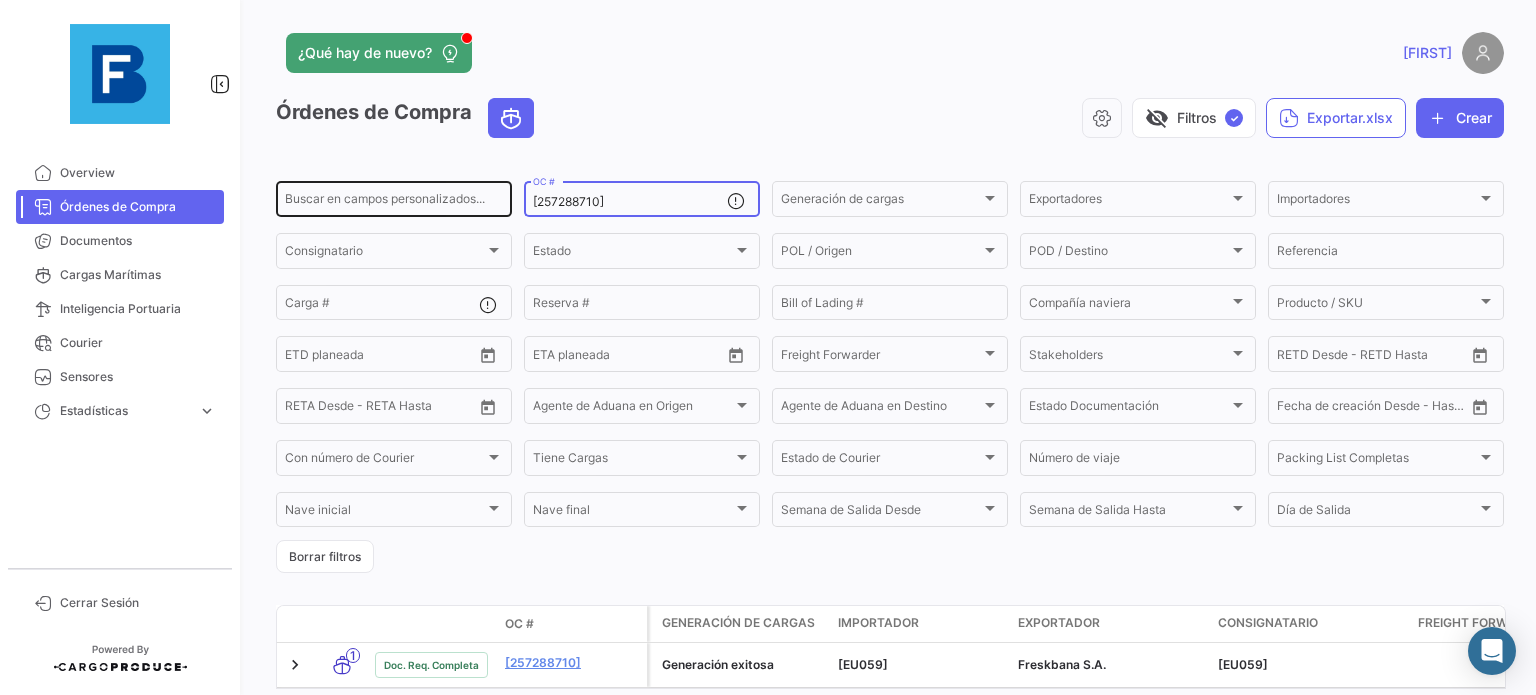drag, startPoint x: 648, startPoint y: 205, endPoint x: 314, endPoint y: 200, distance: 334.0374 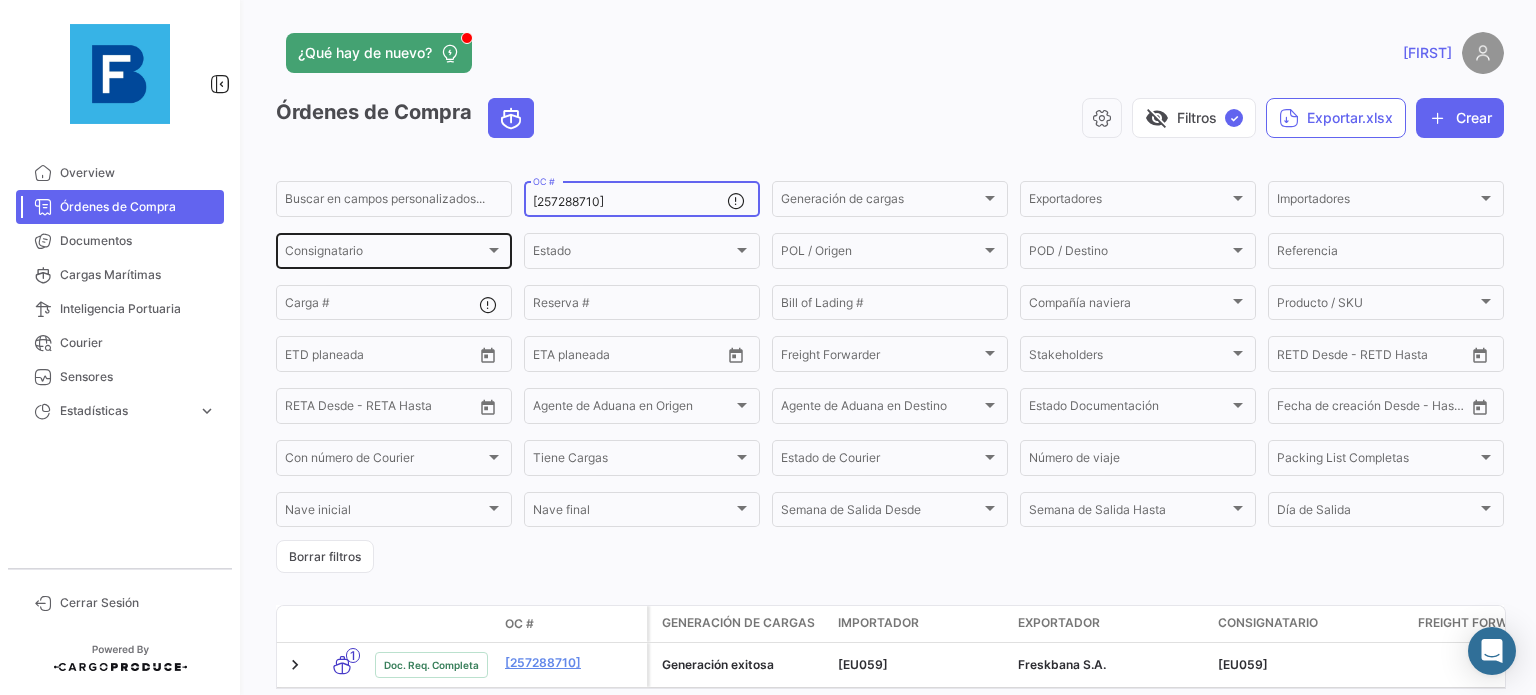 paste on "[089419]" 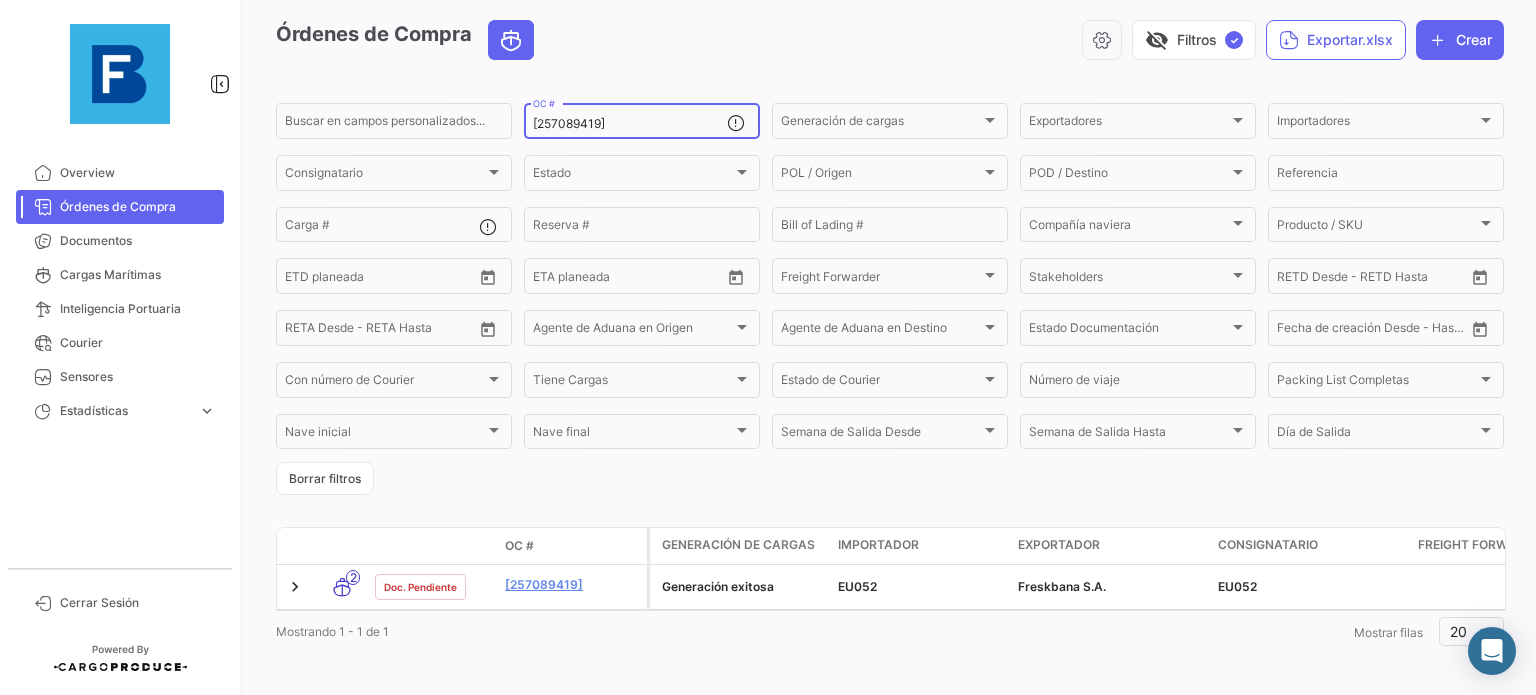 scroll, scrollTop: 100, scrollLeft: 0, axis: vertical 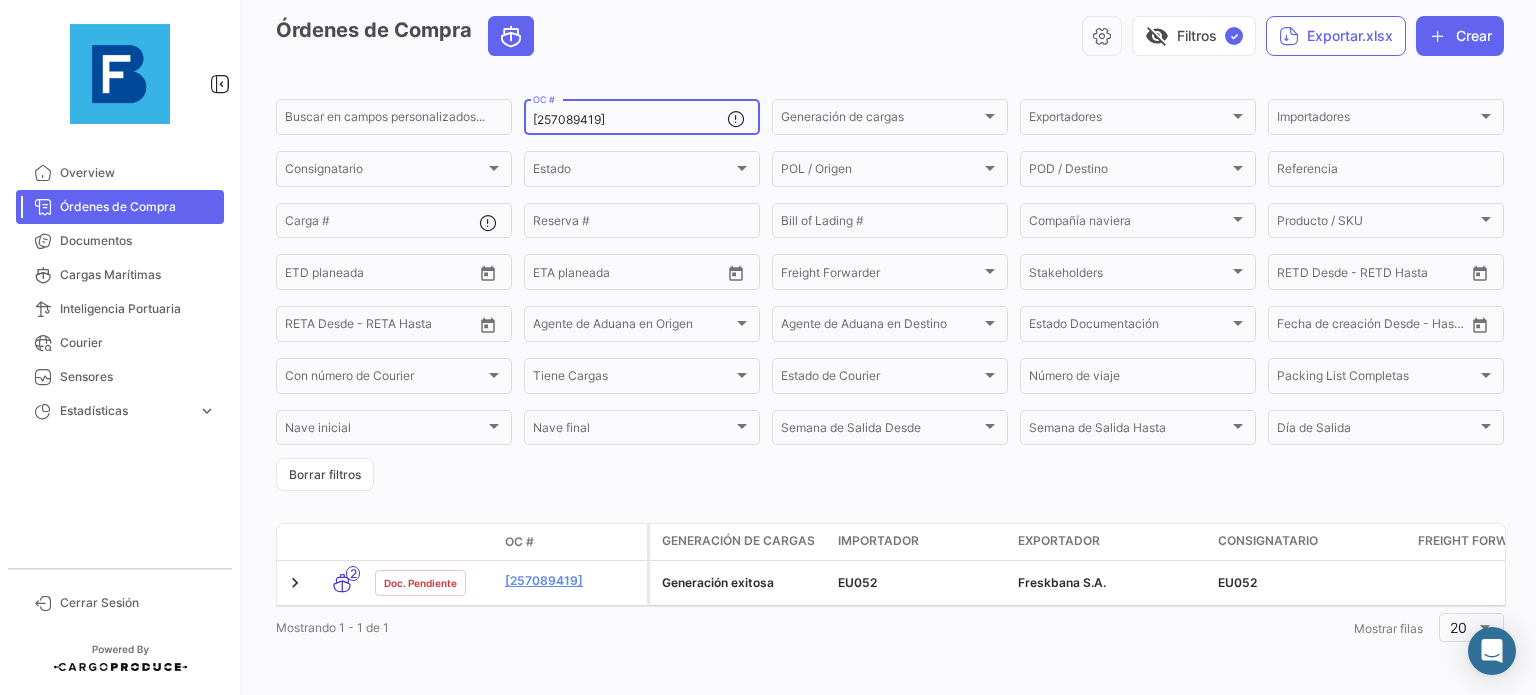 type on "[257089419]" 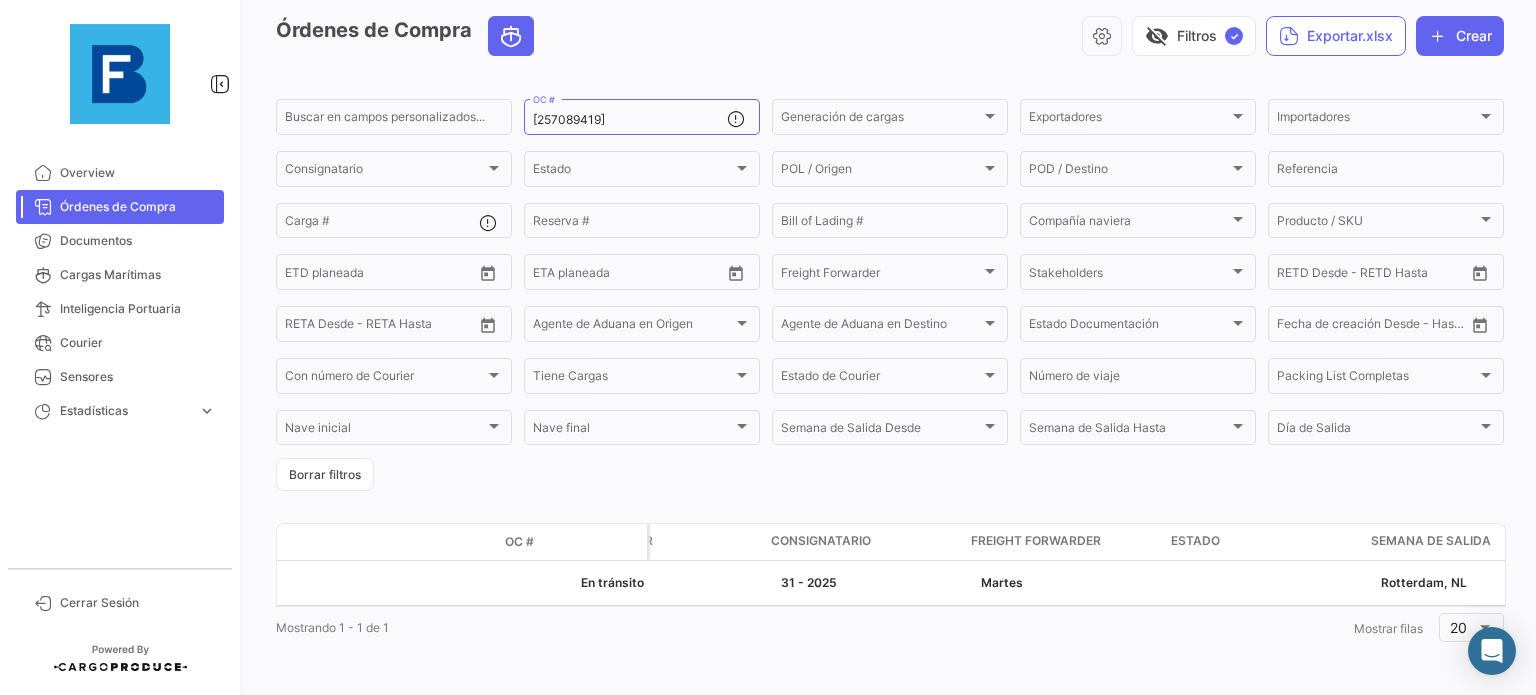 scroll, scrollTop: 0, scrollLeft: 0, axis: both 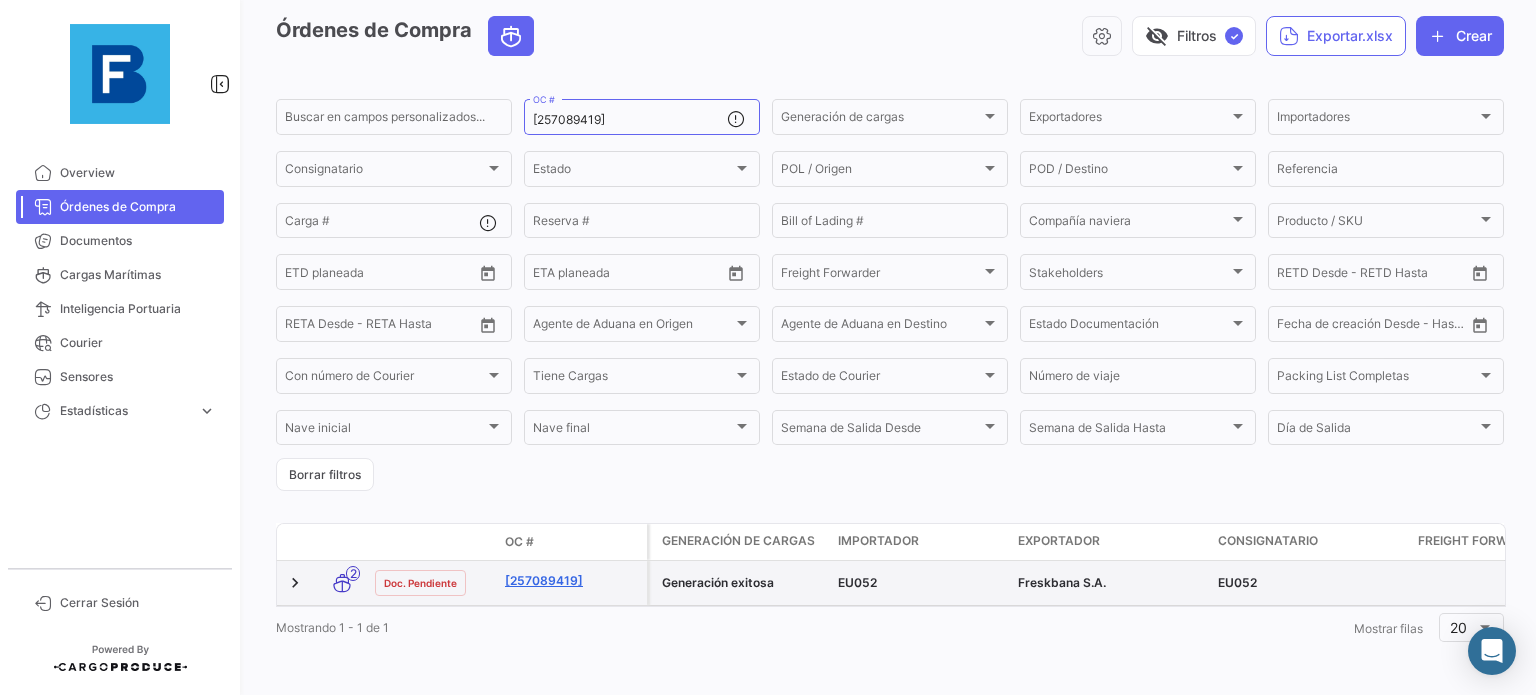 click on "[257089419]" 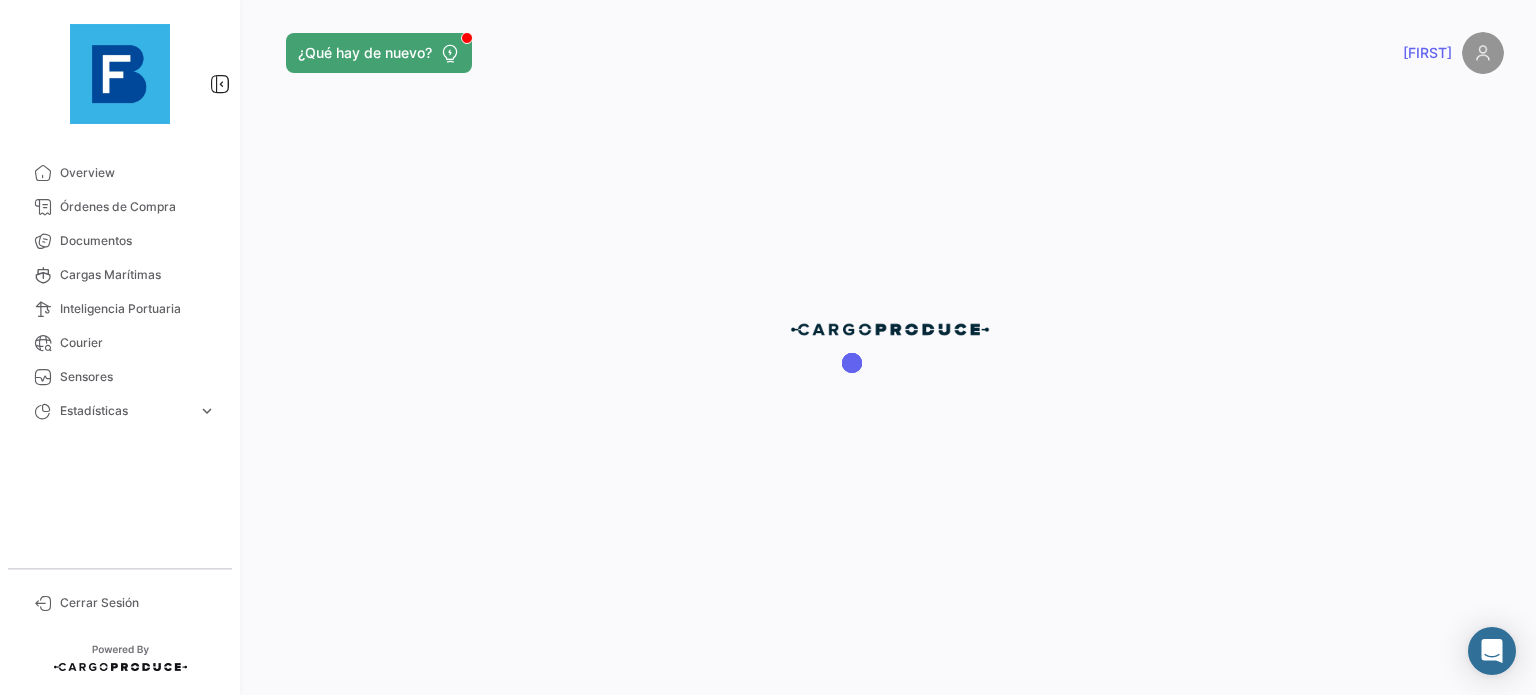scroll, scrollTop: 0, scrollLeft: 0, axis: both 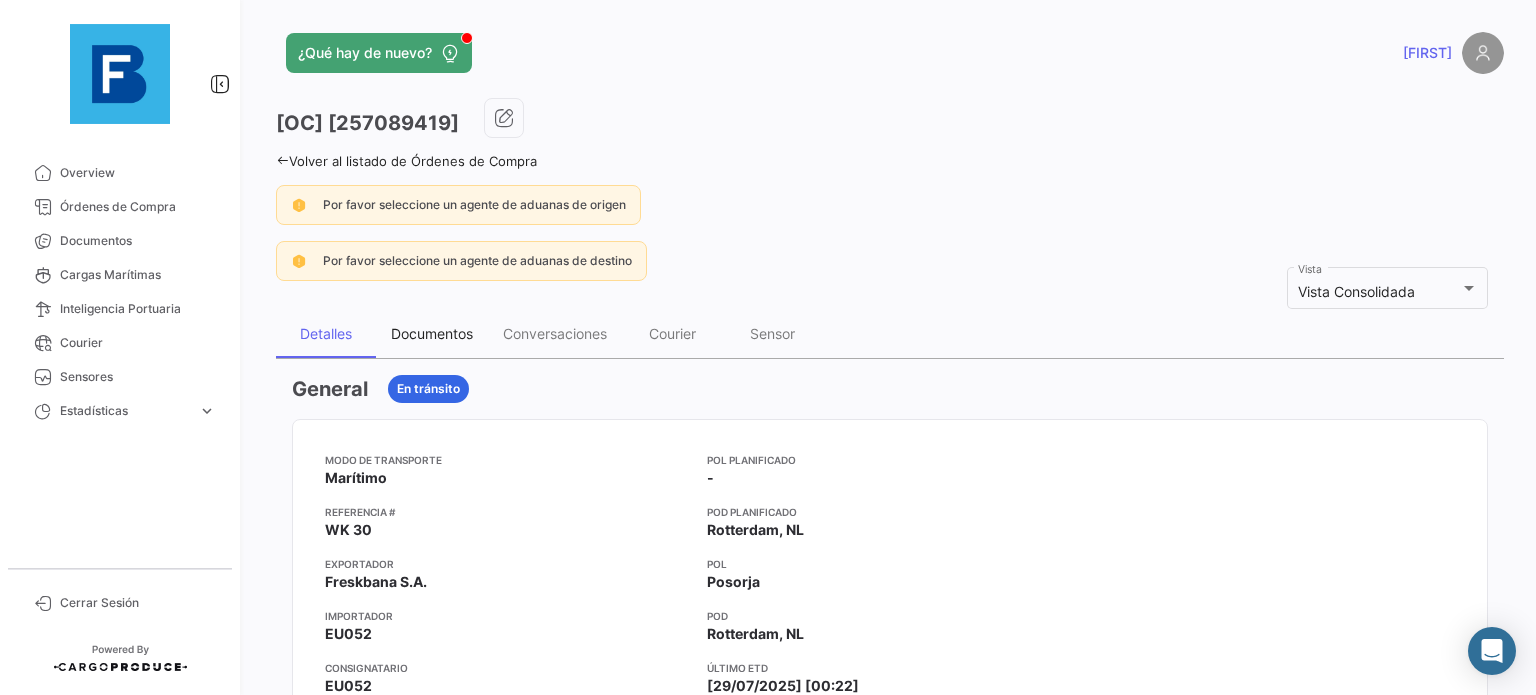 click on "Documentos" at bounding box center [432, 333] 